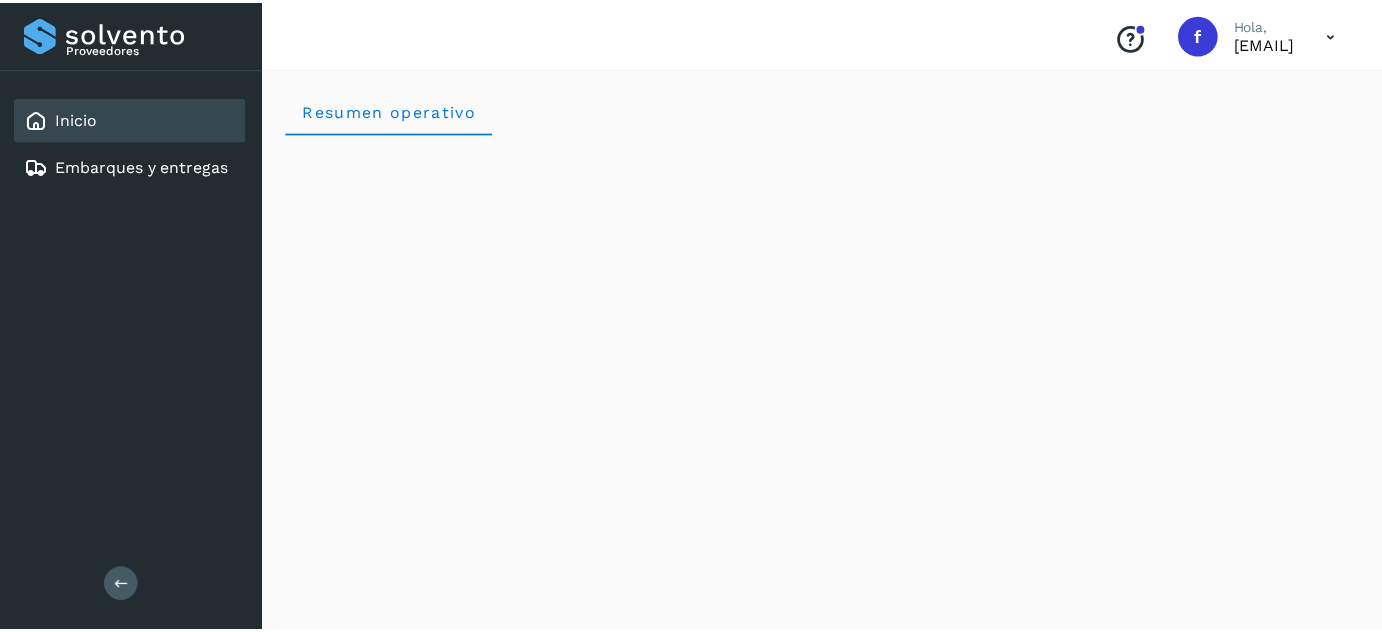 scroll, scrollTop: 0, scrollLeft: 0, axis: both 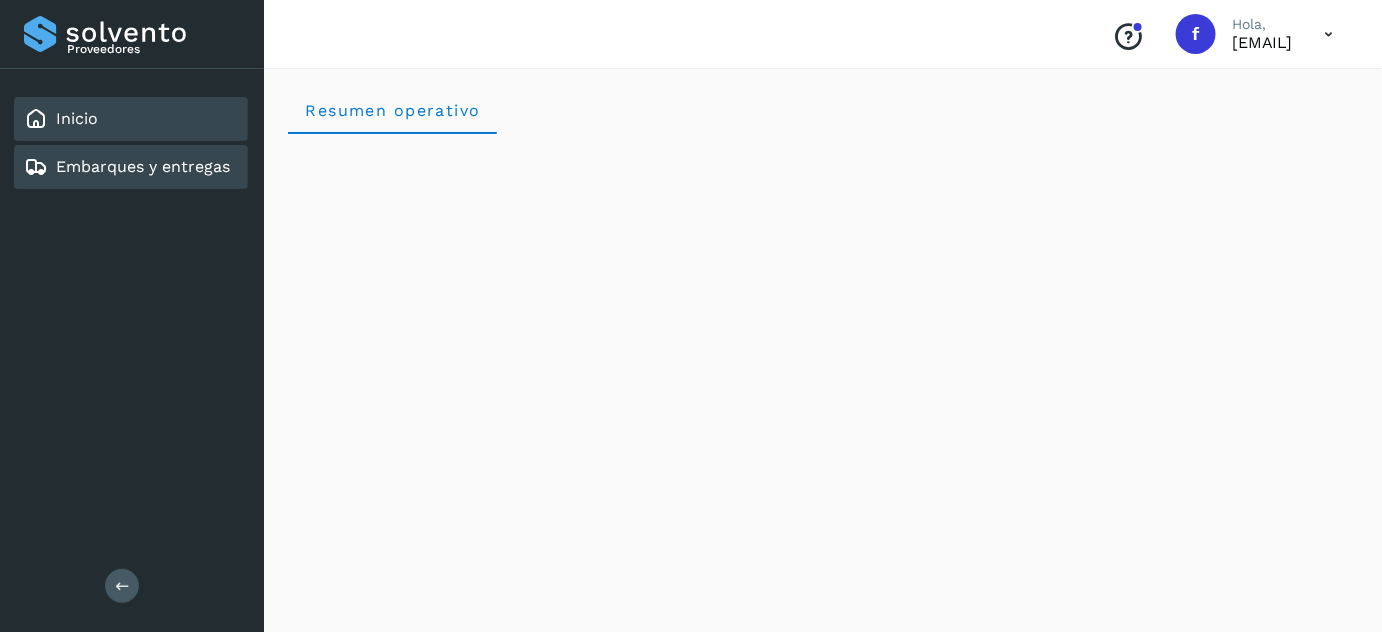 click on "Embarques y entregas" at bounding box center [143, 166] 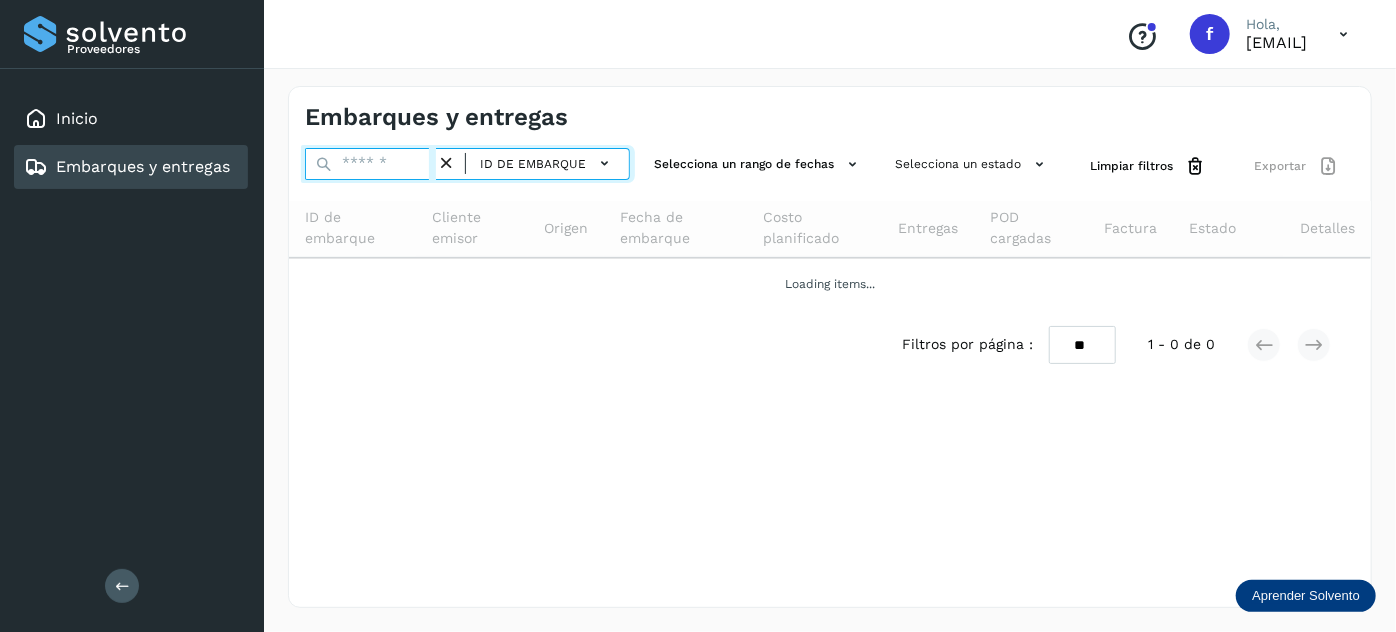 click at bounding box center (370, 164) 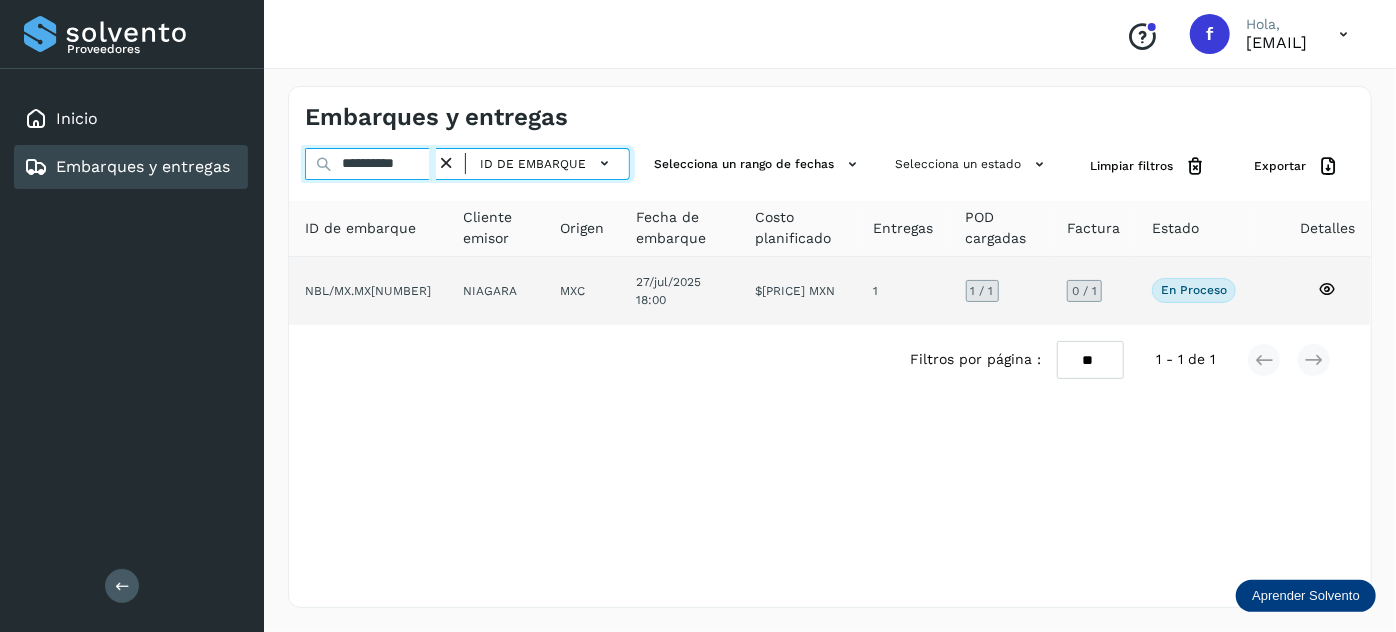 type on "**********" 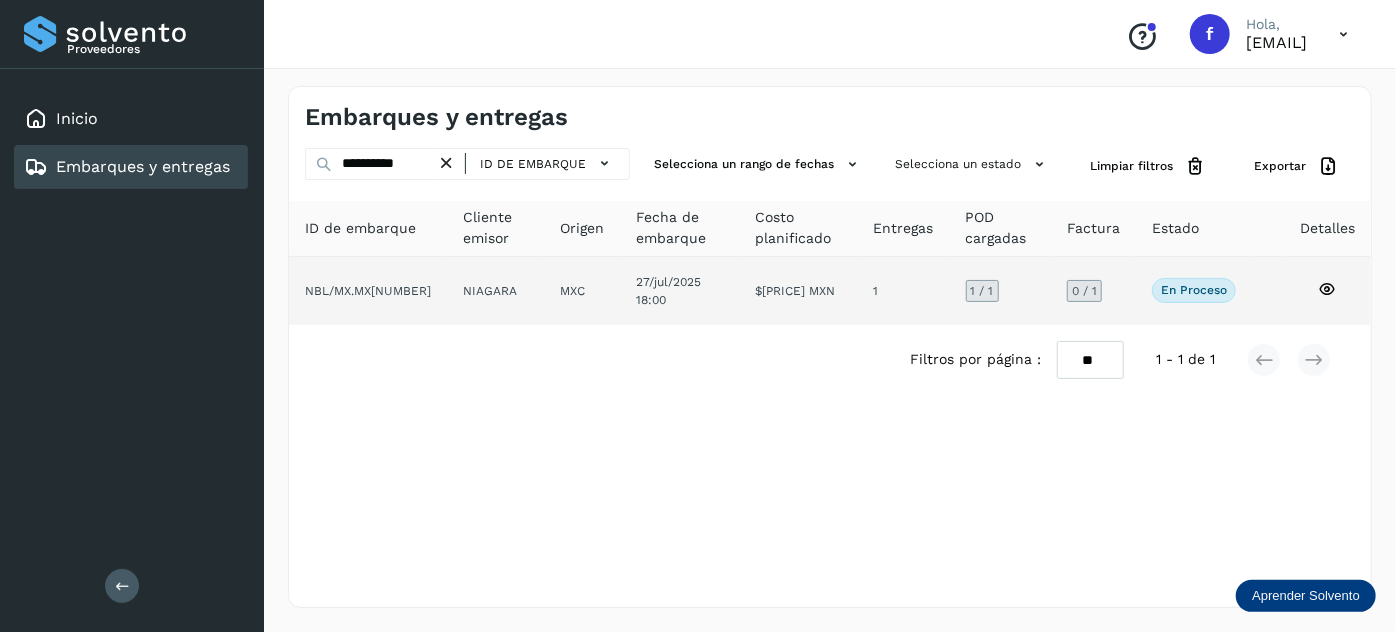 click on "27/jul/2025 18:00" 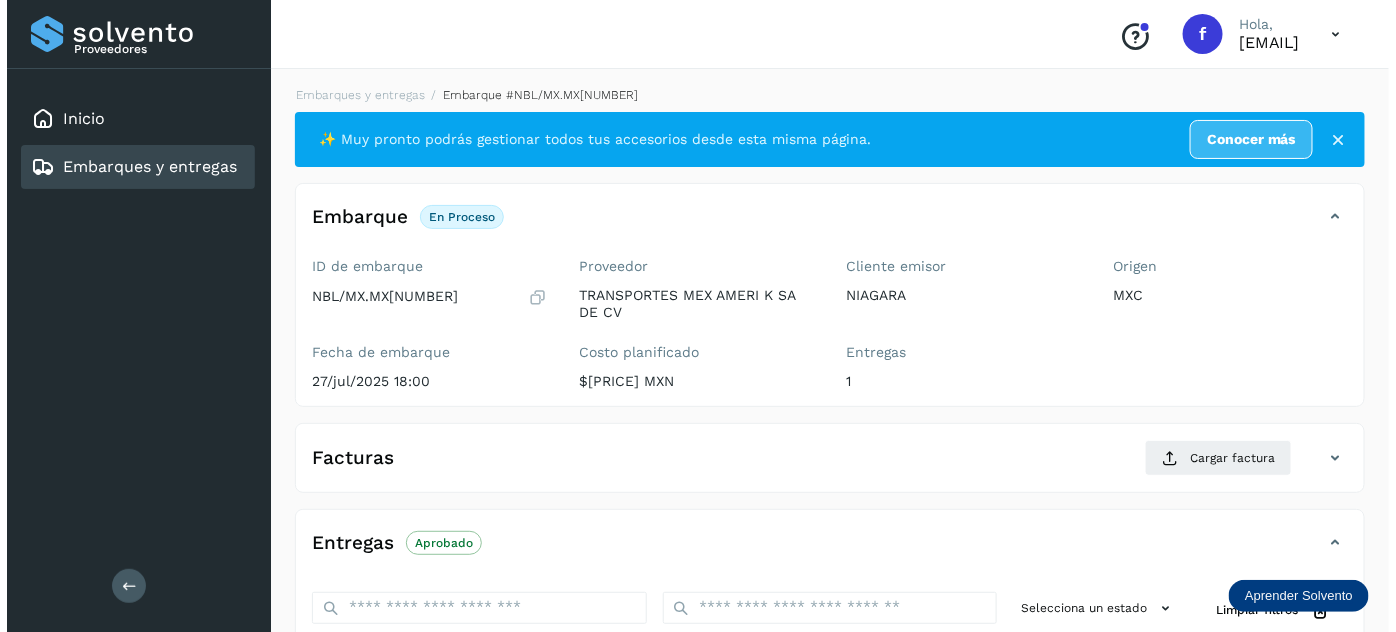 scroll, scrollTop: 327, scrollLeft: 0, axis: vertical 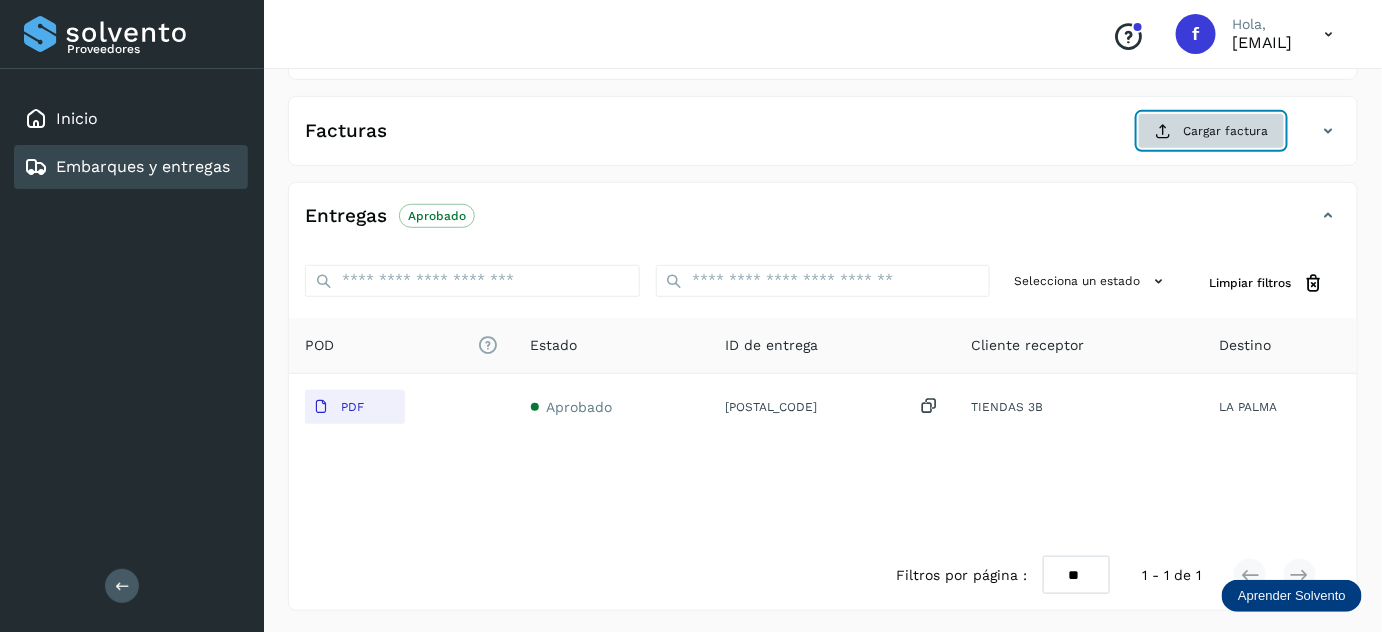 click on "Cargar factura" 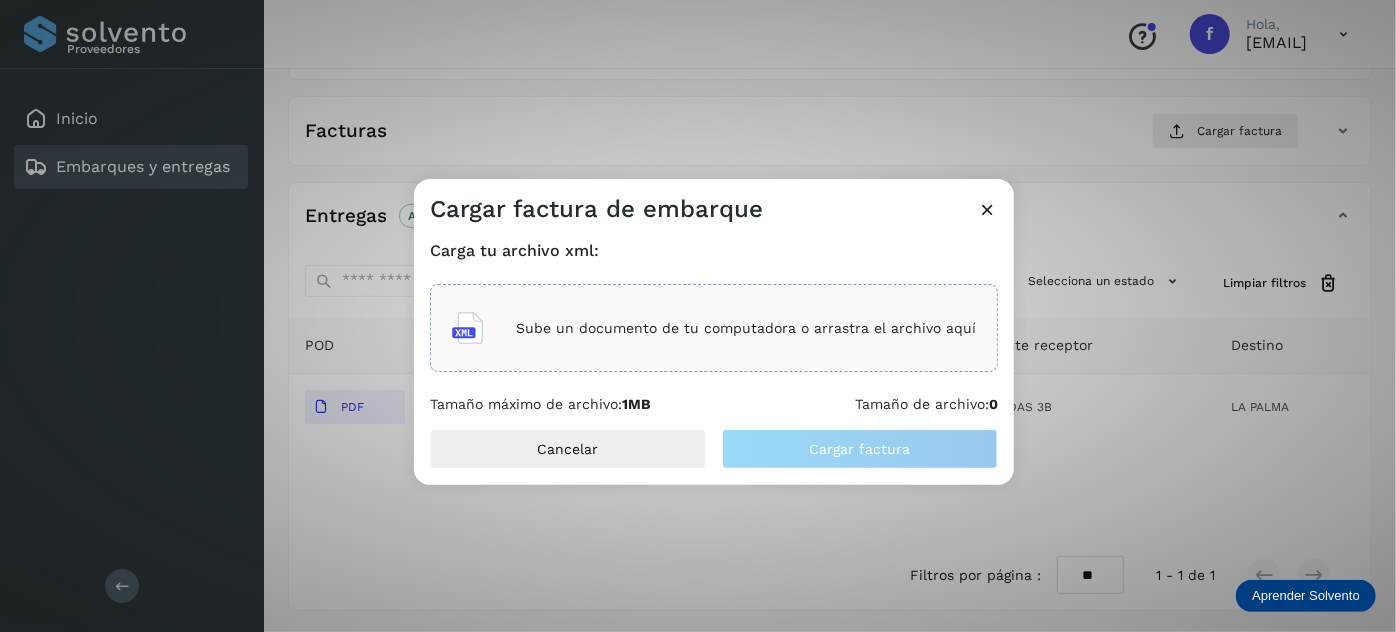click on "Sube un documento de tu computadora o arrastra el archivo aquí" 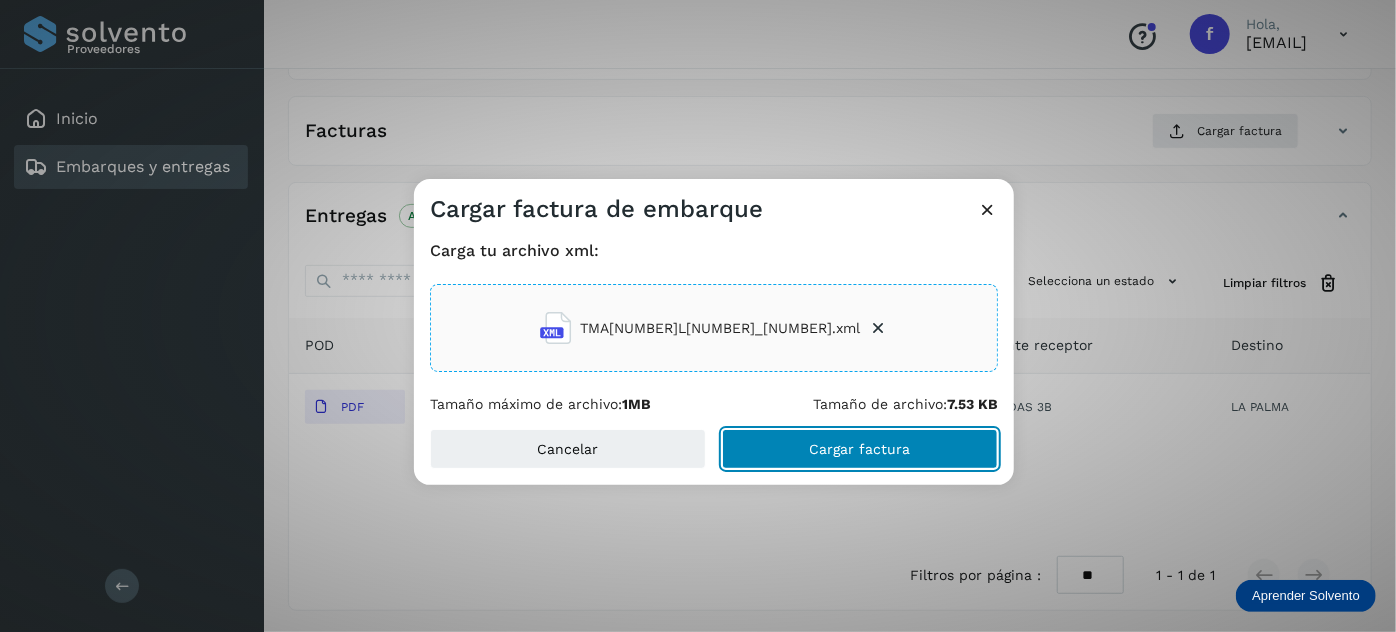 click on "Cargar factura" 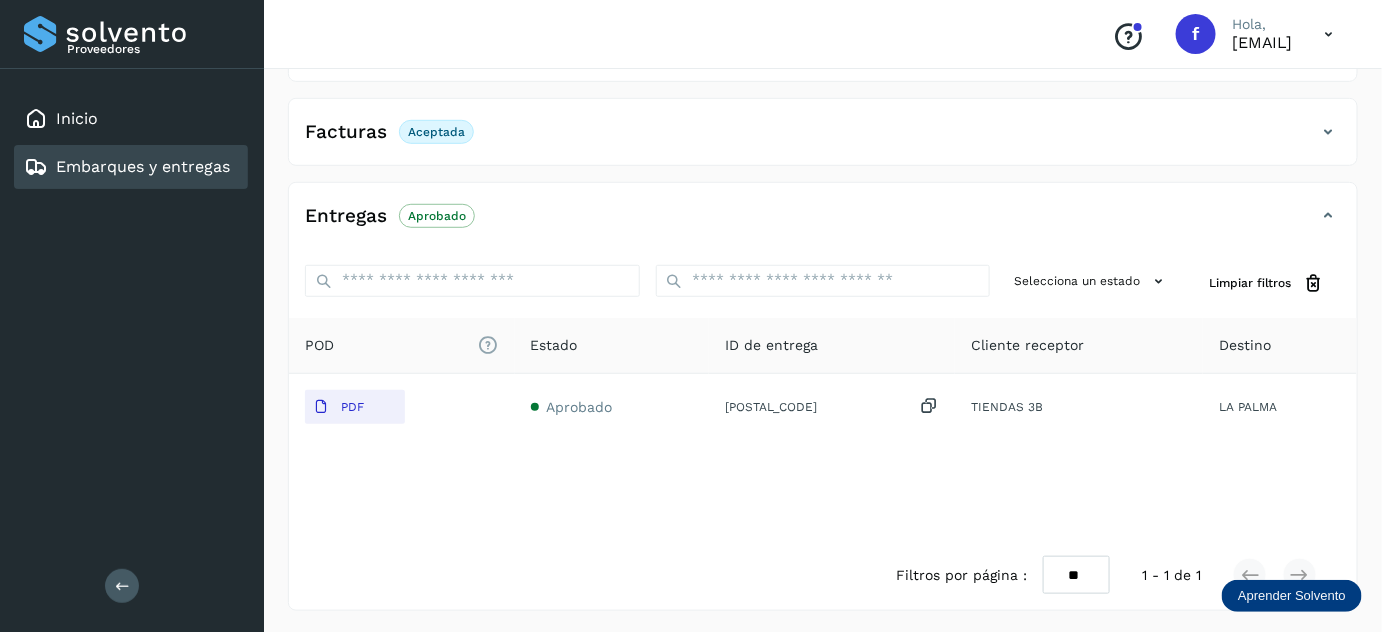 scroll, scrollTop: 0, scrollLeft: 0, axis: both 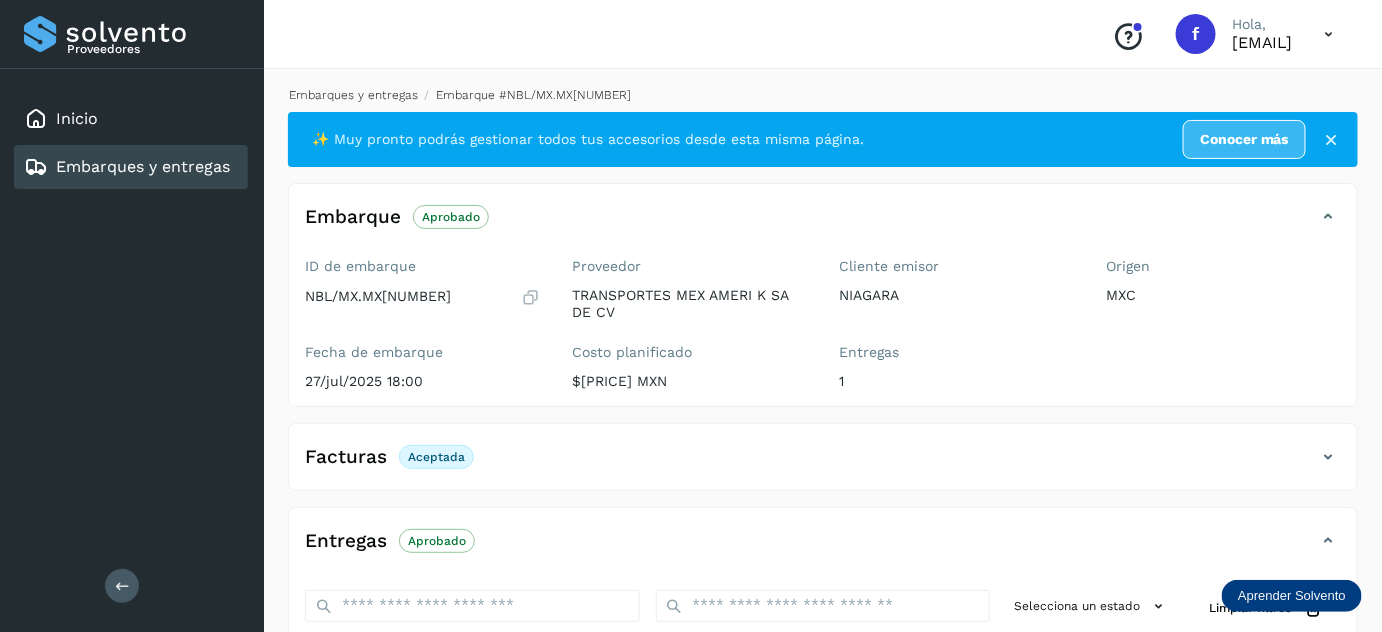 click on "Embarques y entregas" at bounding box center [353, 95] 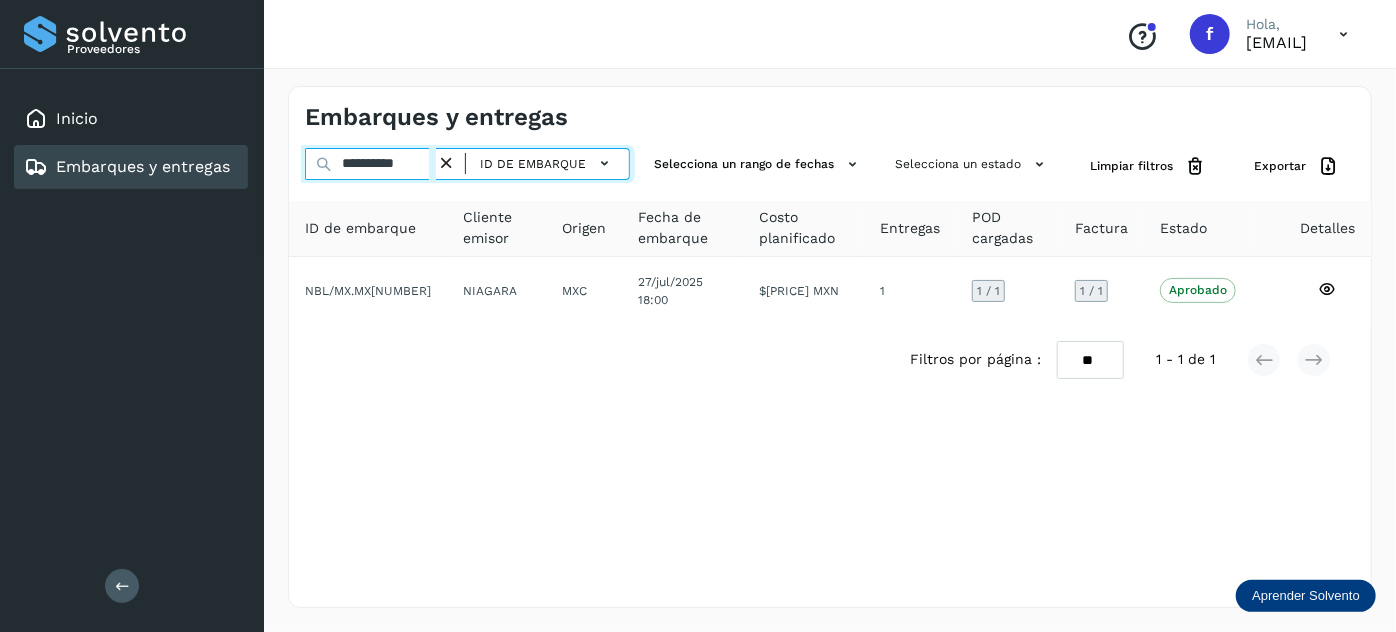 click on "**********" at bounding box center (370, 164) 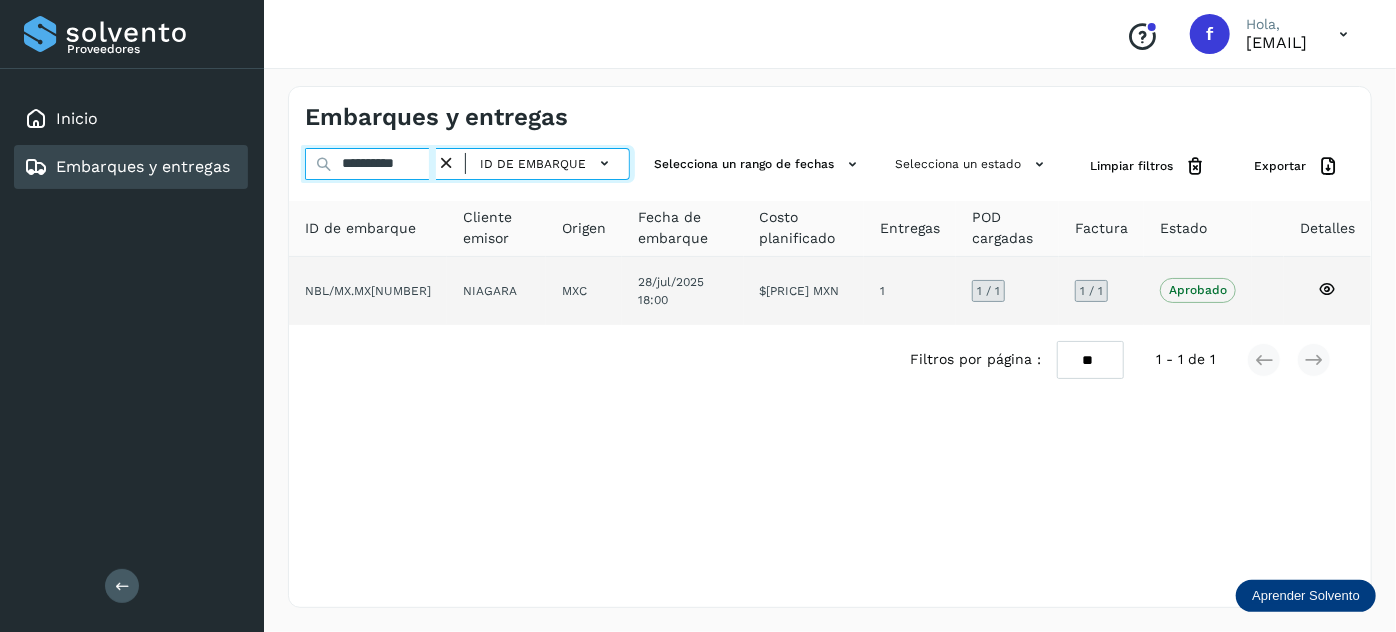 type on "**********" 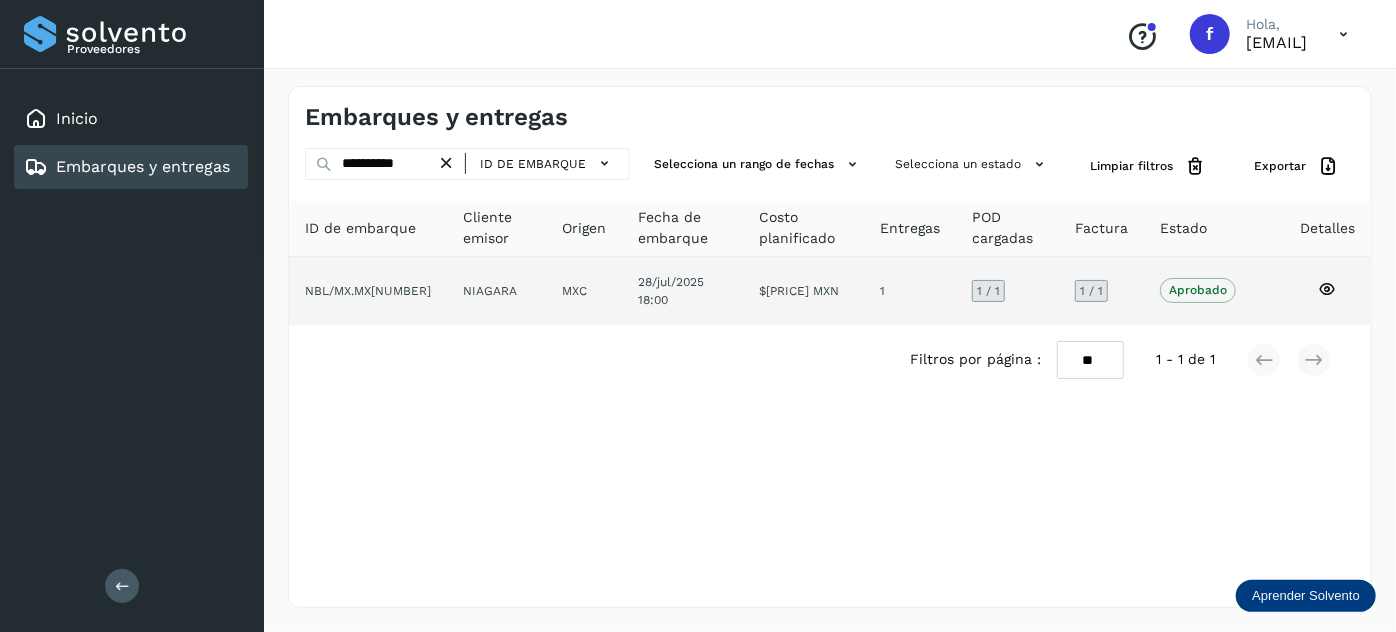 click on "MXC" 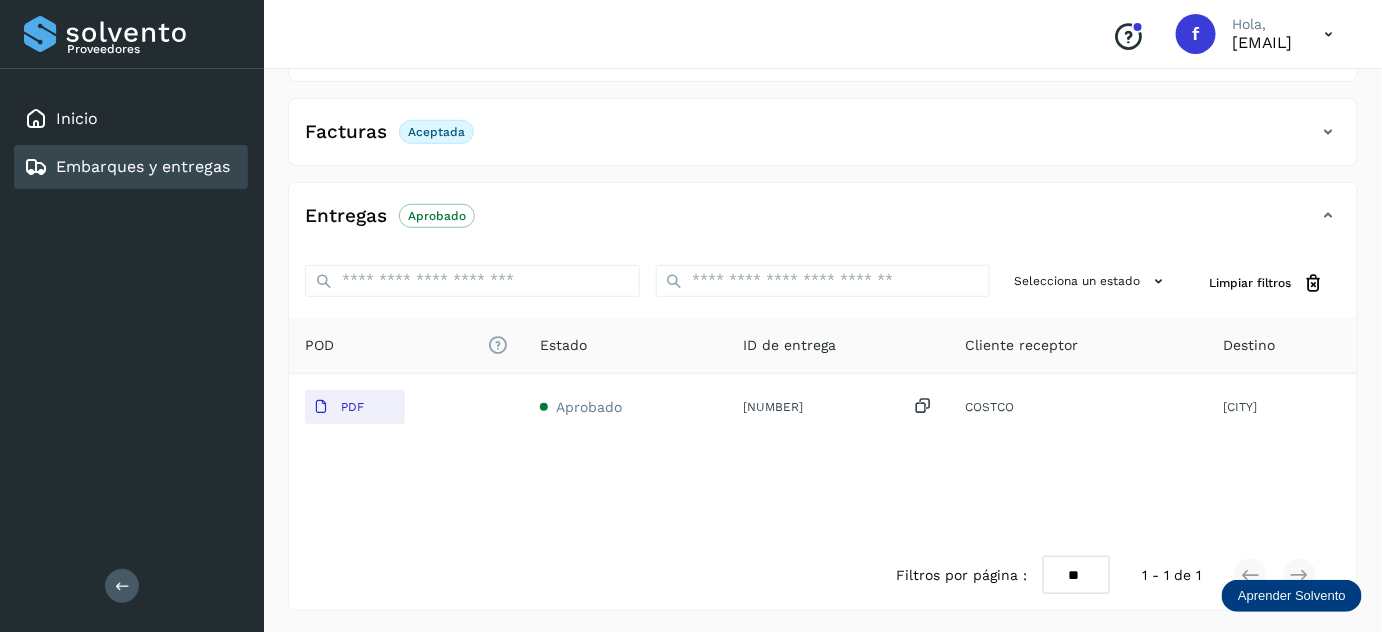 scroll, scrollTop: 0, scrollLeft: 0, axis: both 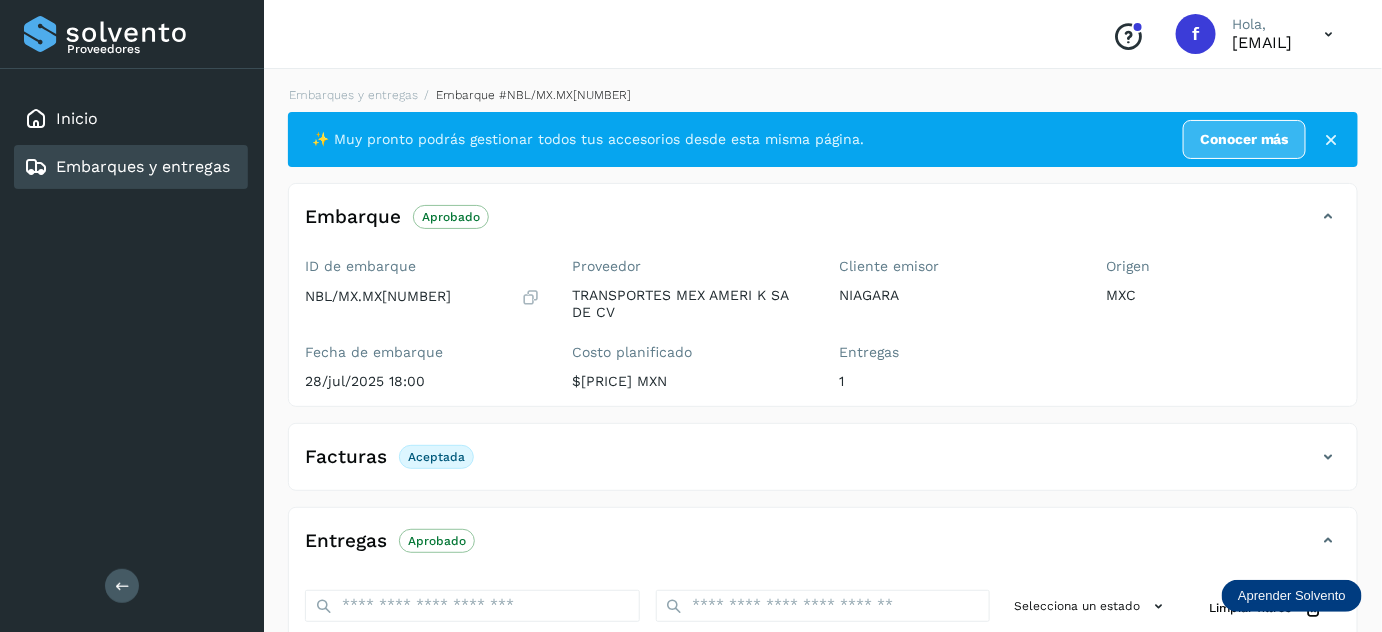 click on "Facturas Aceptada" 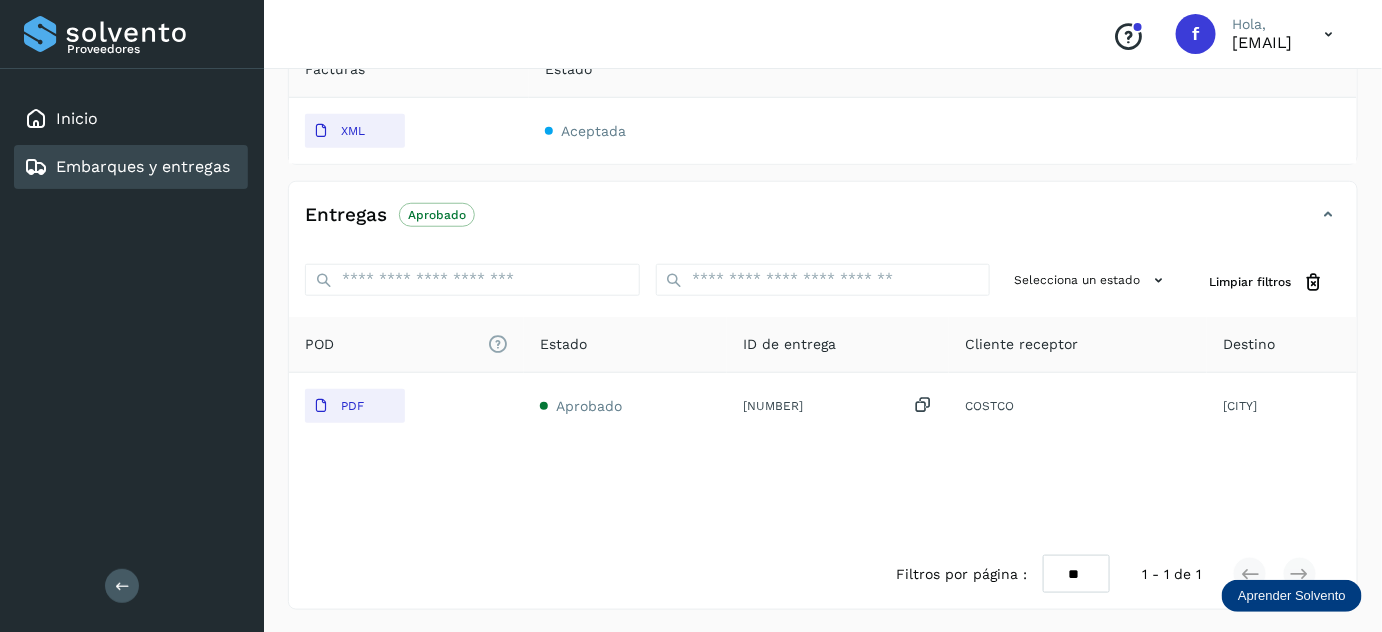 scroll, scrollTop: 0, scrollLeft: 0, axis: both 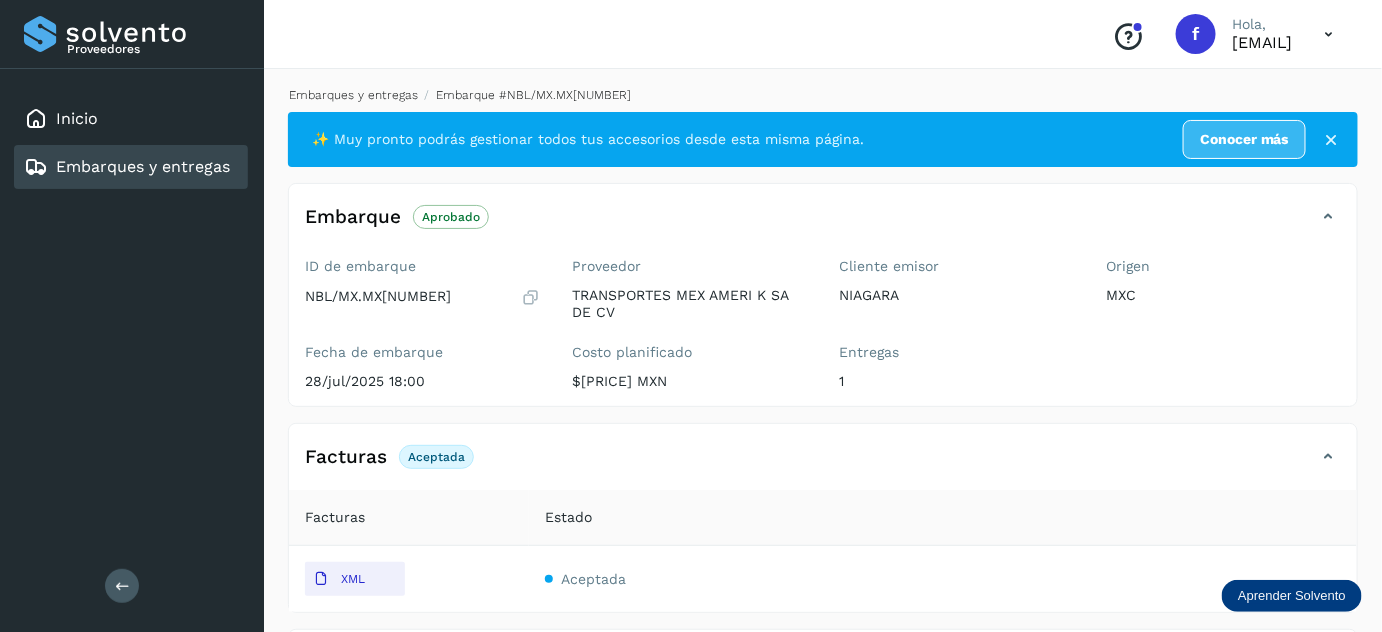 click on "Embarques y entregas" at bounding box center [353, 95] 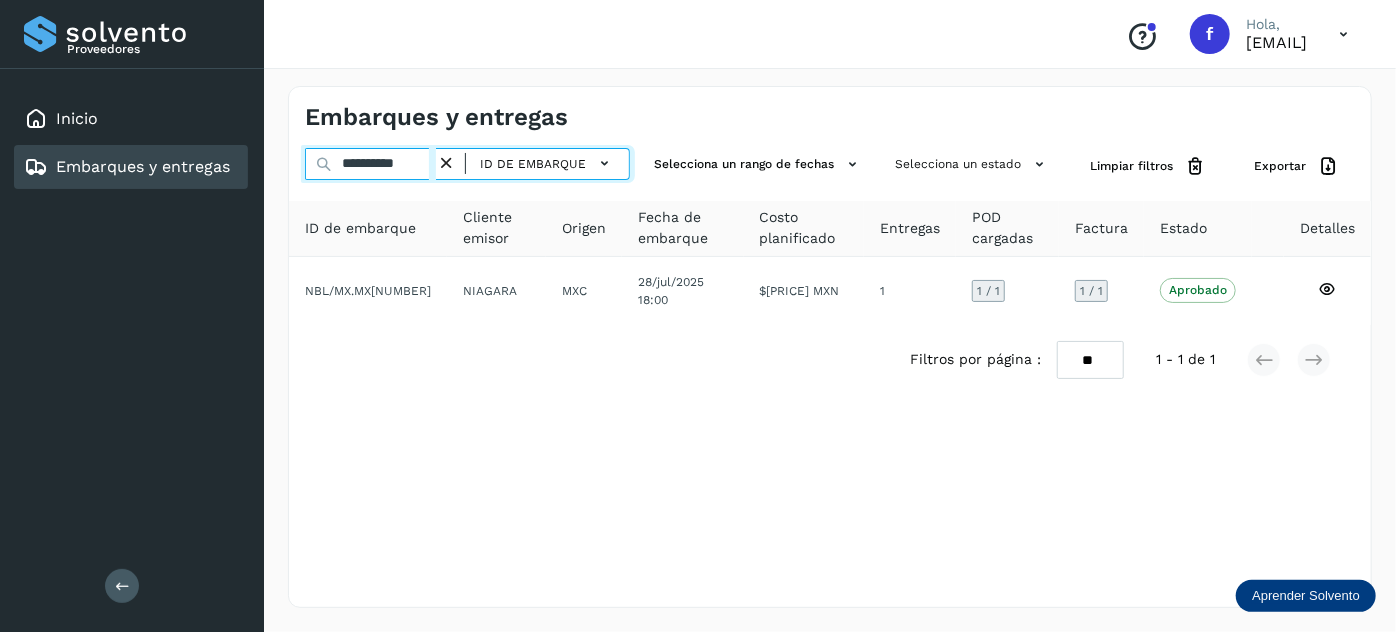 click on "**********" at bounding box center (370, 164) 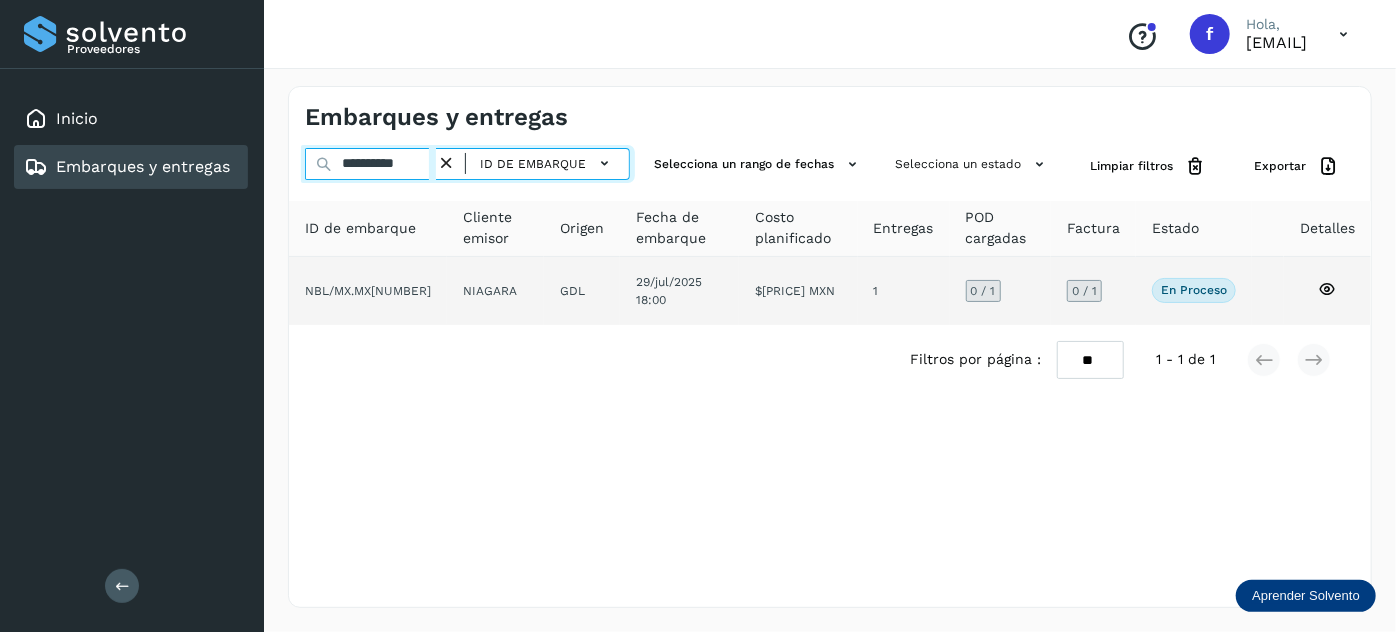 type on "**********" 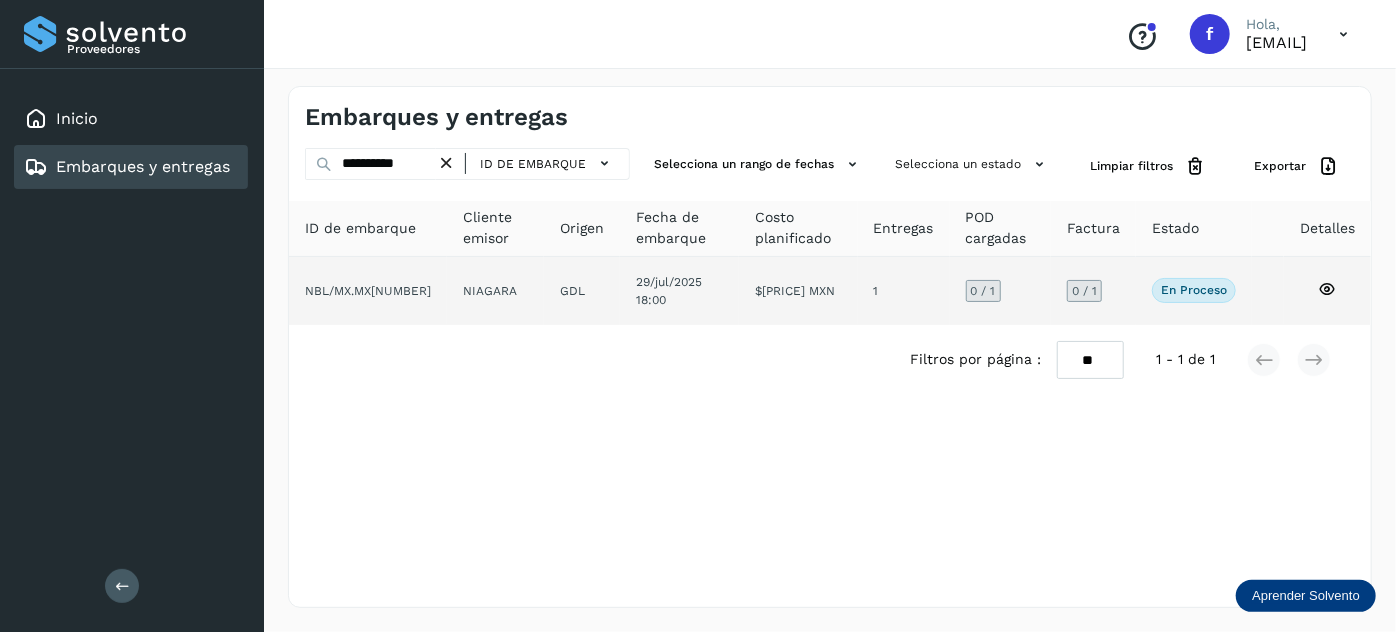 click on "29/jul/2025 18:00" 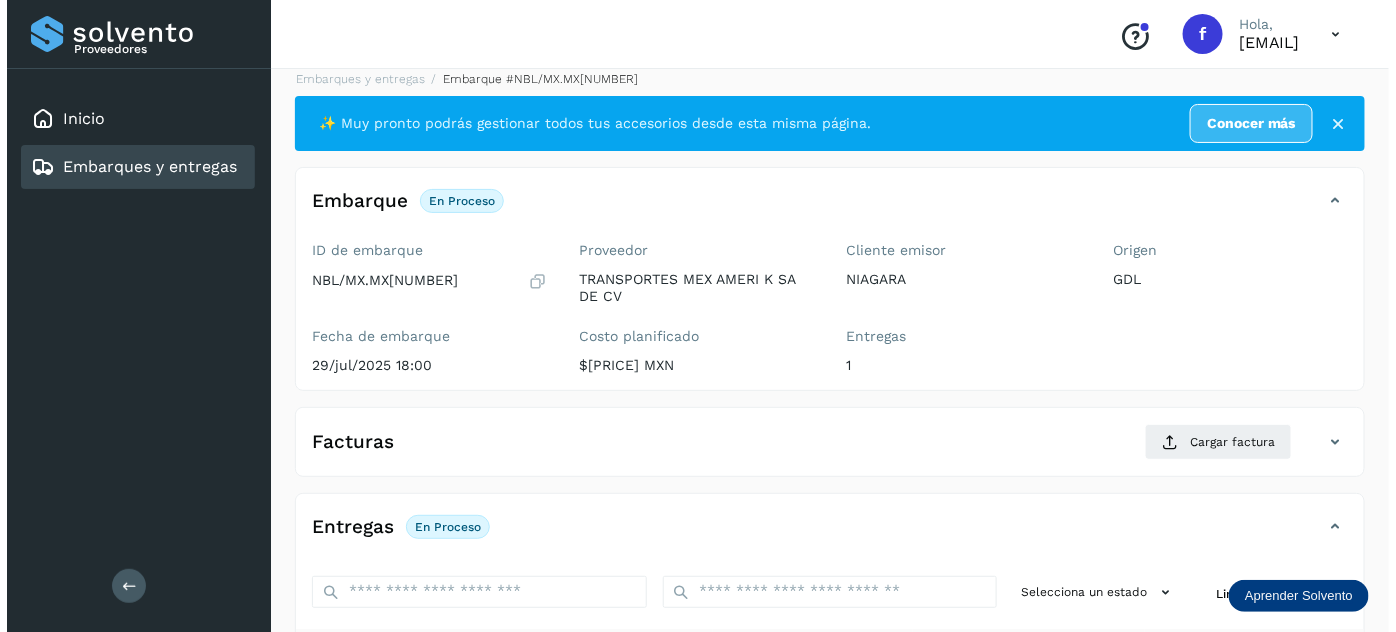 scroll, scrollTop: 327, scrollLeft: 0, axis: vertical 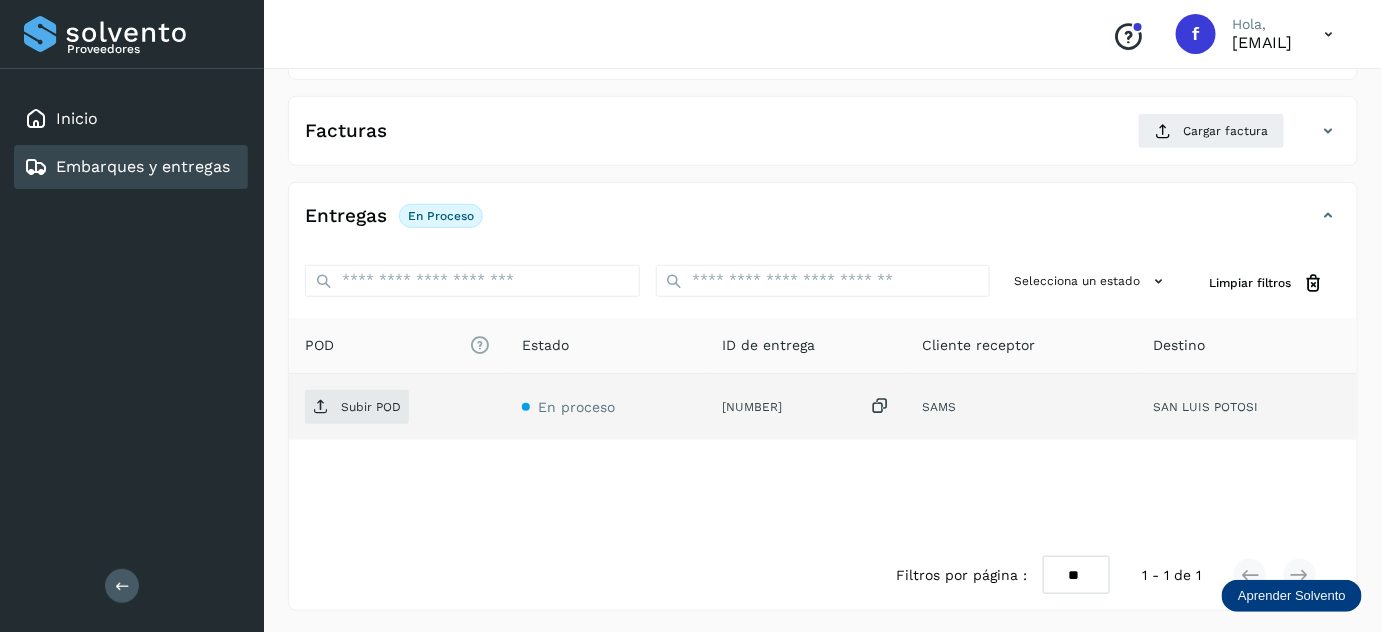 click at bounding box center [880, 406] 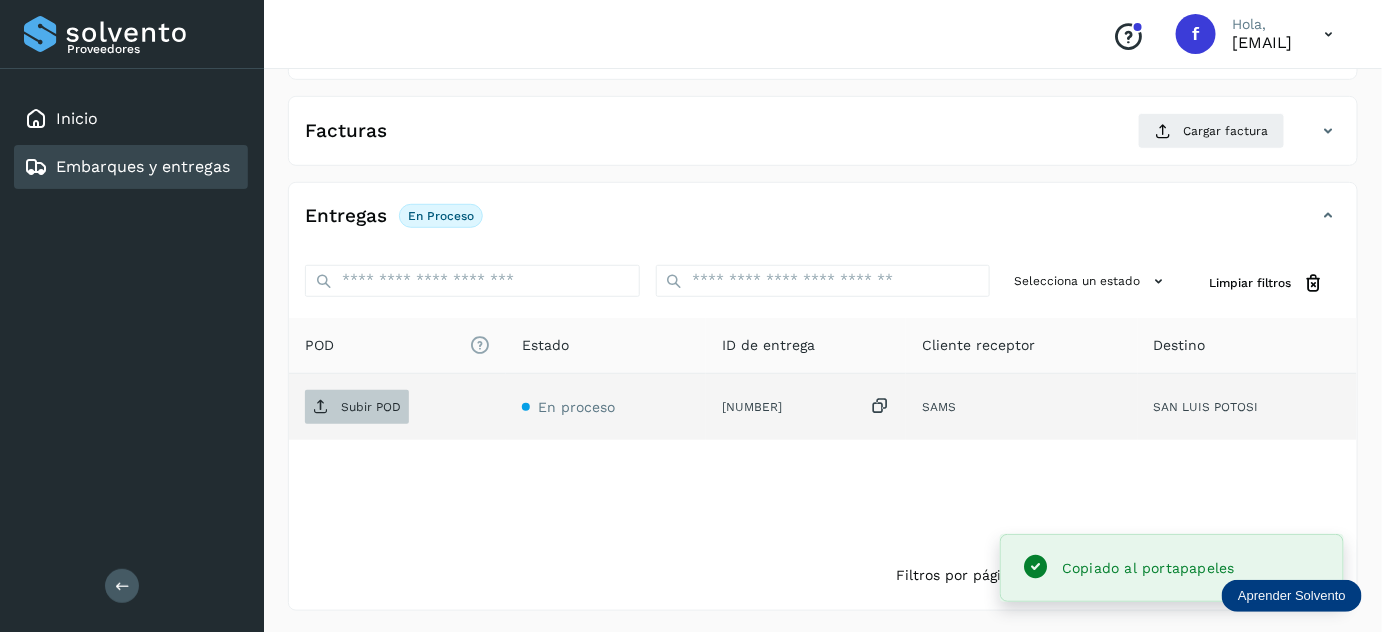 click on "Subir POD" at bounding box center (357, 407) 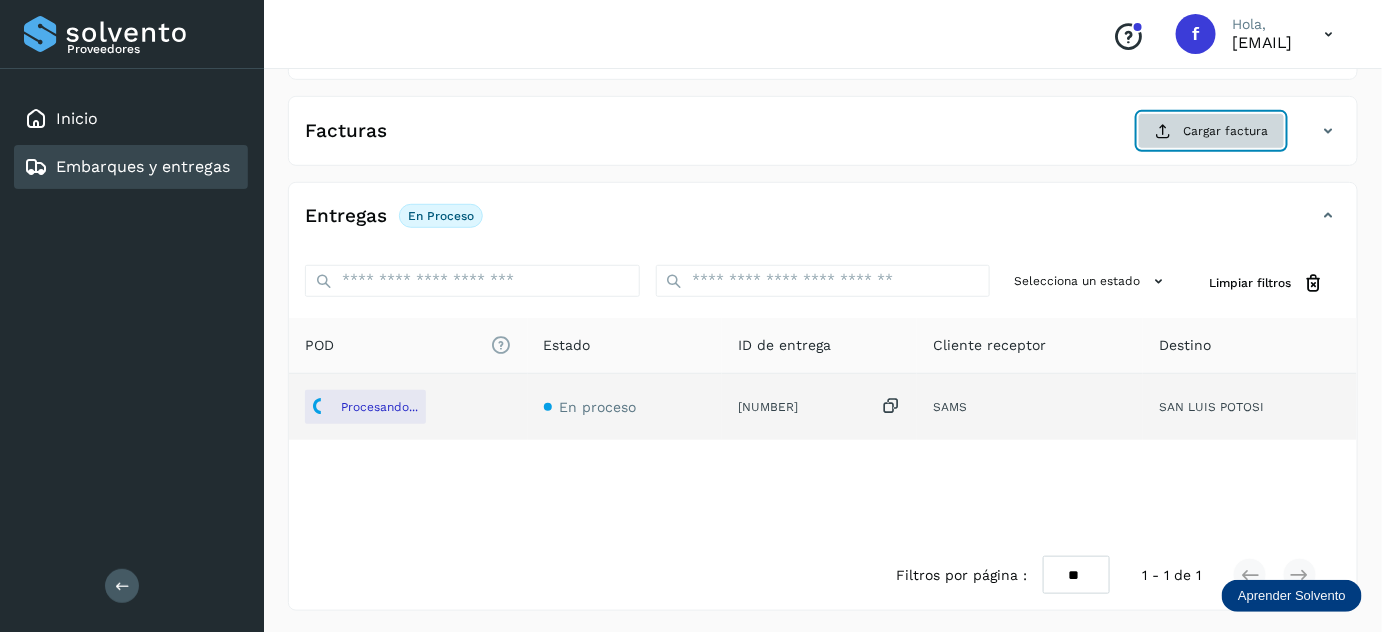 click on "Cargar factura" at bounding box center (1211, 131) 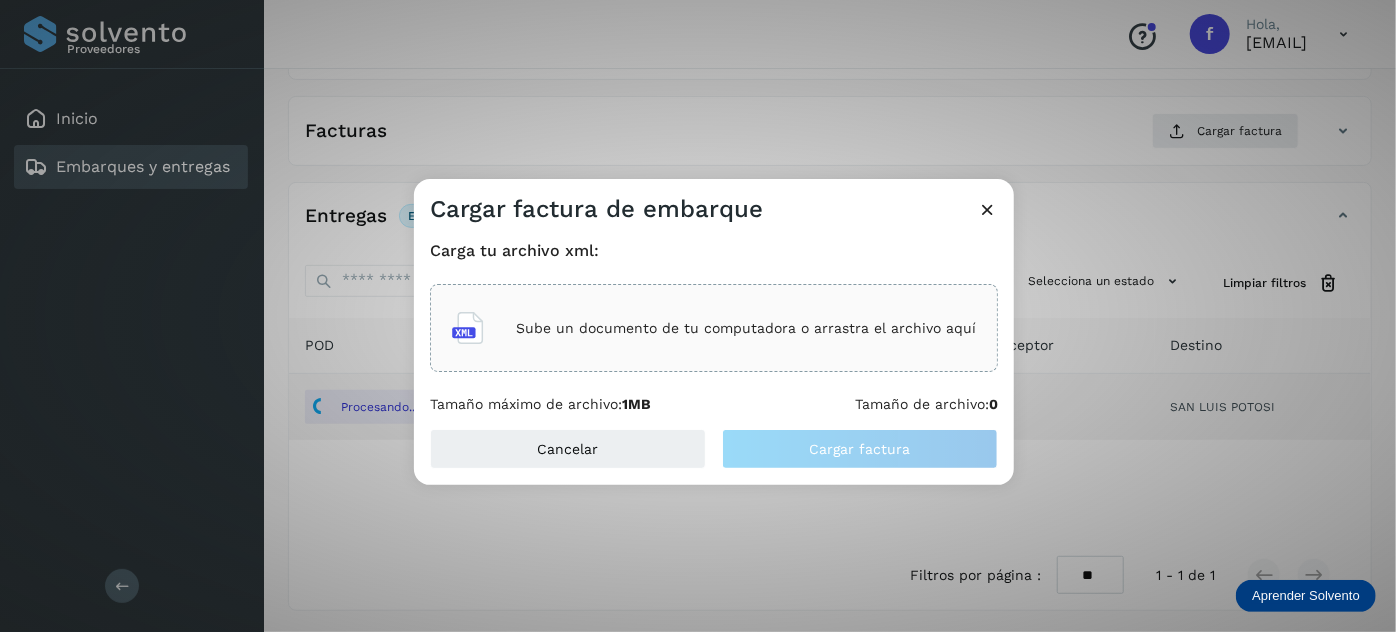 click on "Sube un documento de tu computadora o arrastra el archivo aquí" 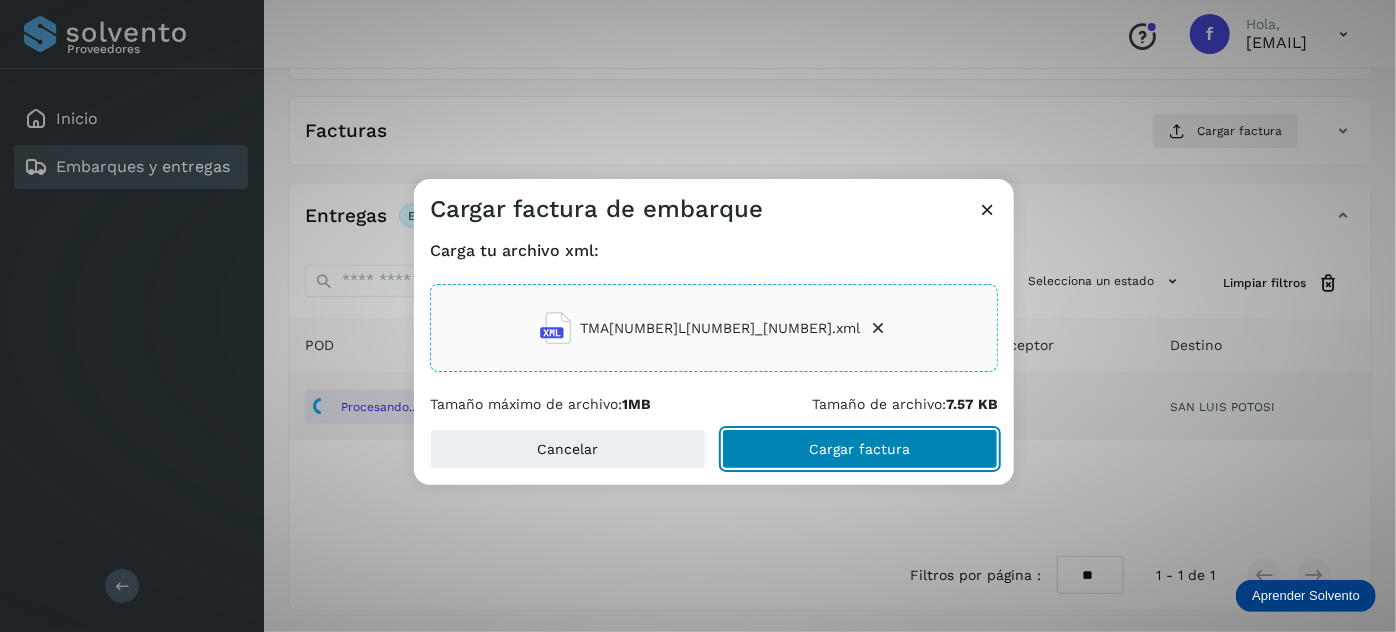 click on "Cargar factura" 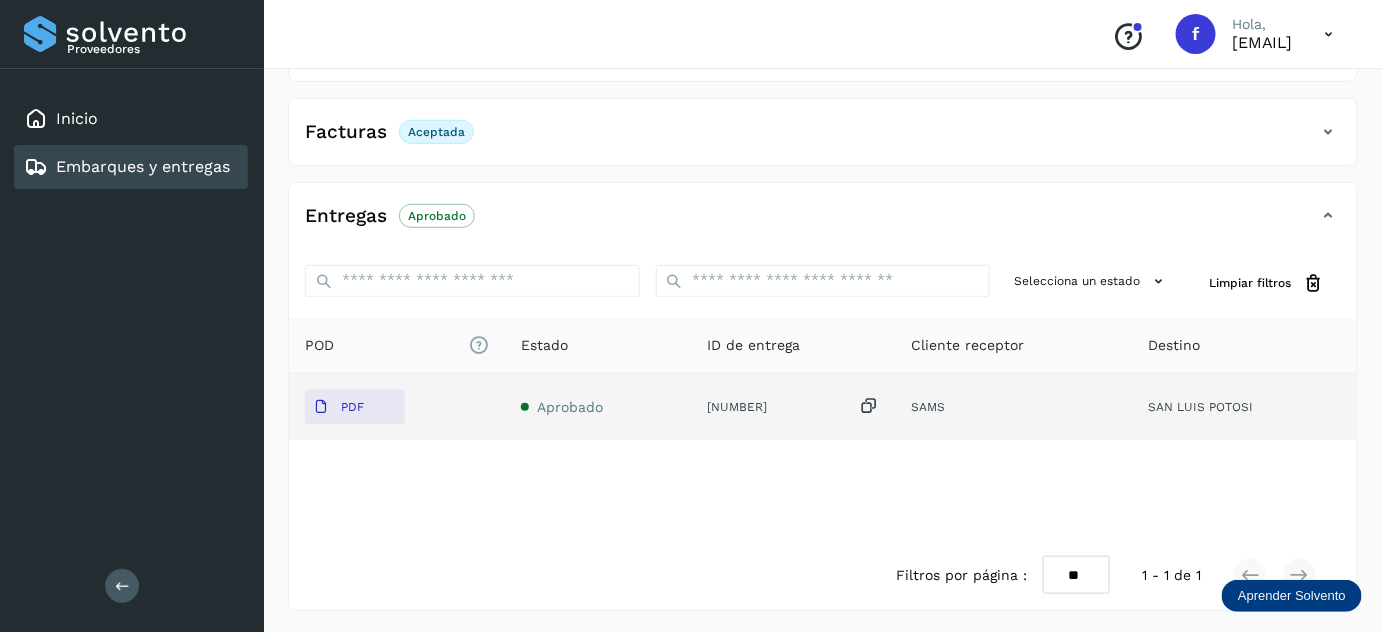 scroll, scrollTop: 0, scrollLeft: 0, axis: both 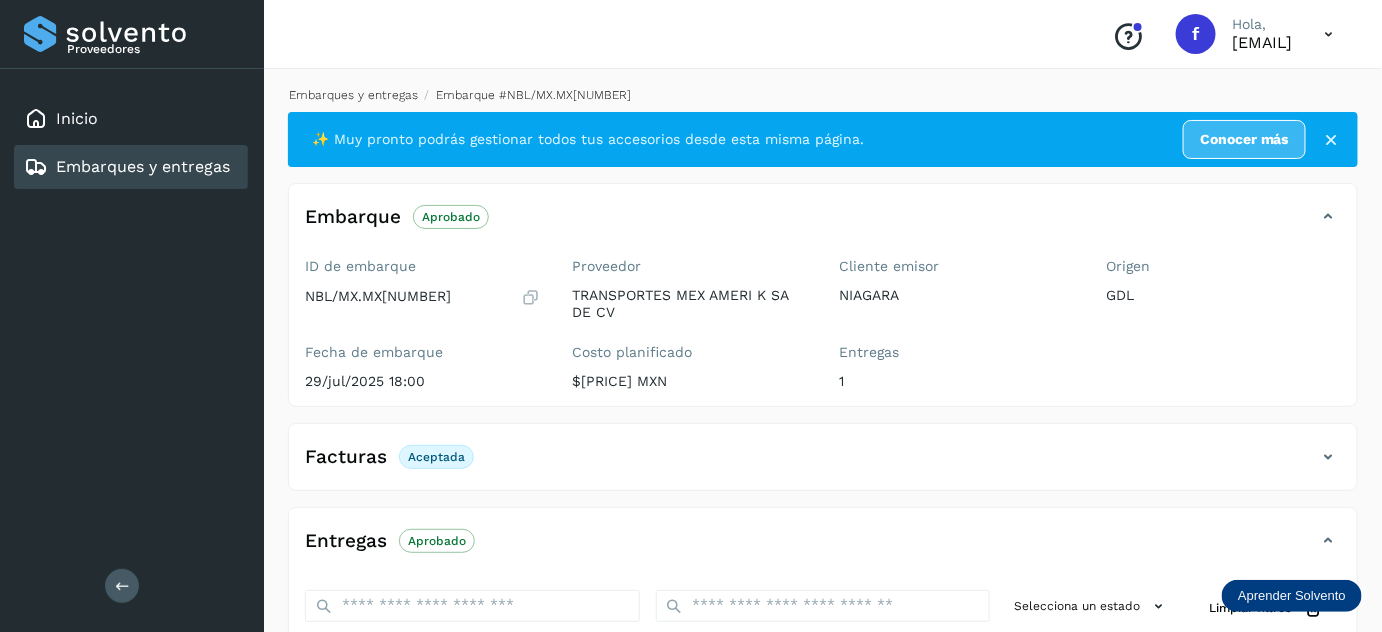 click on "Embarques y entregas" at bounding box center (353, 95) 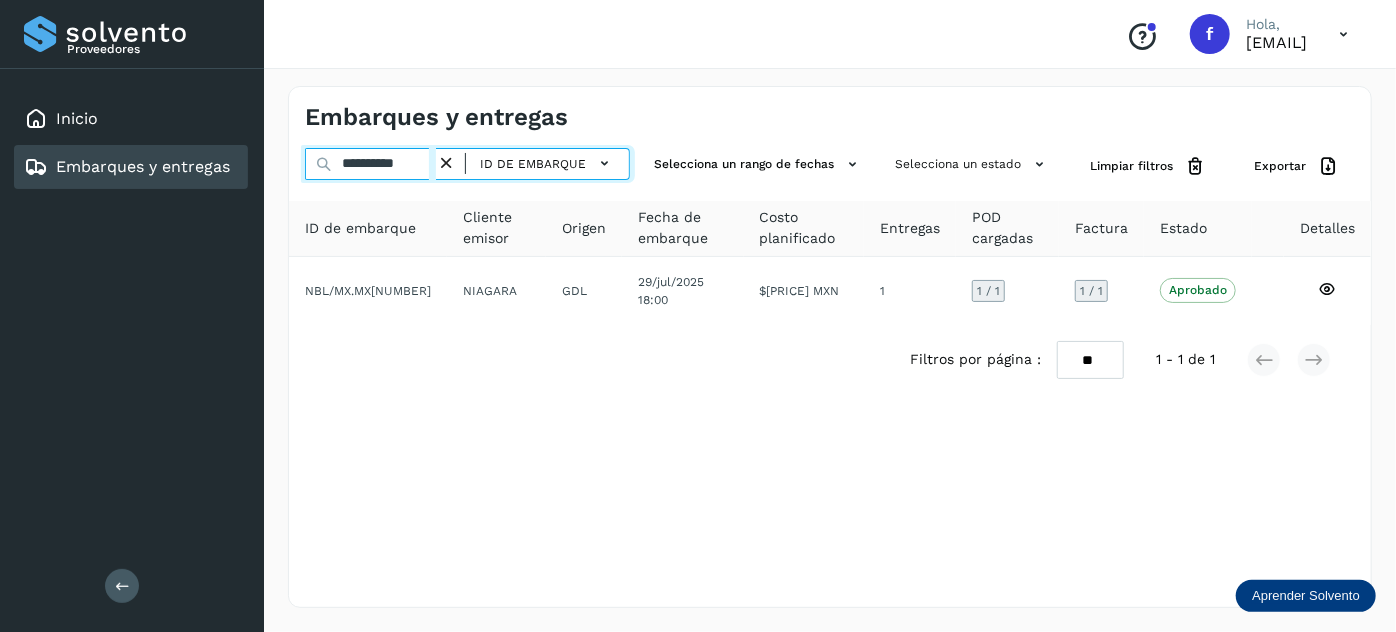 click on "**********" at bounding box center [370, 164] 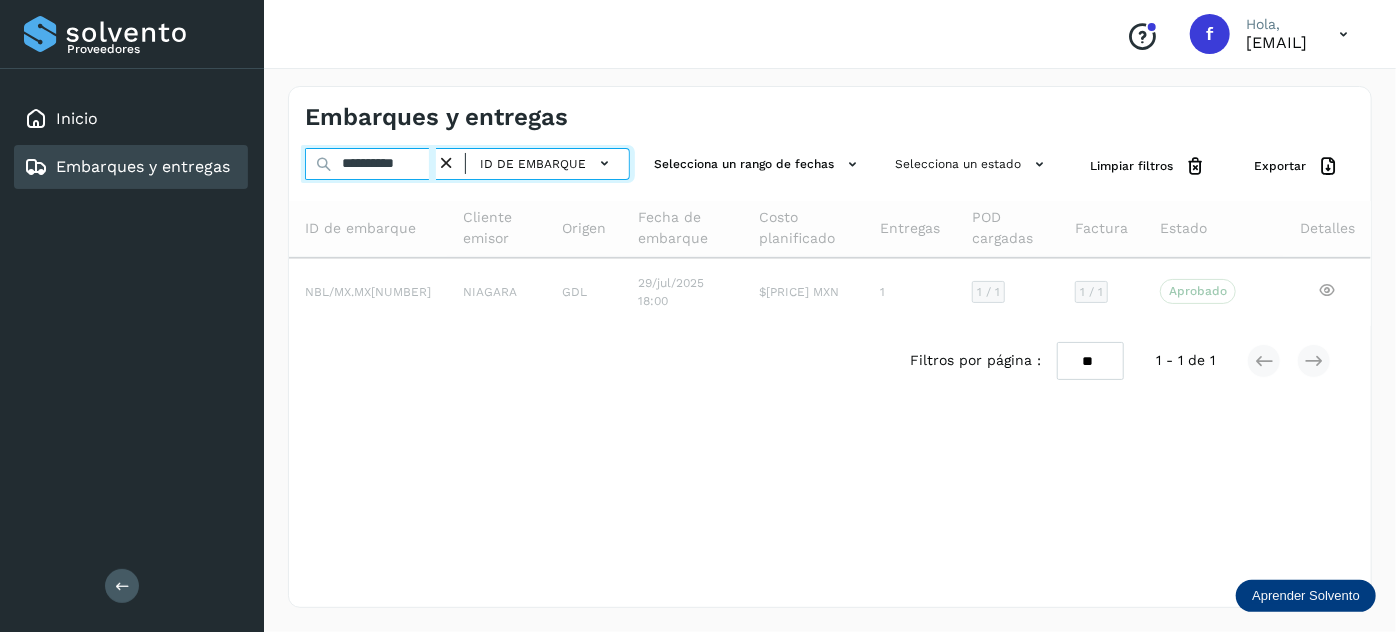 type on "**********" 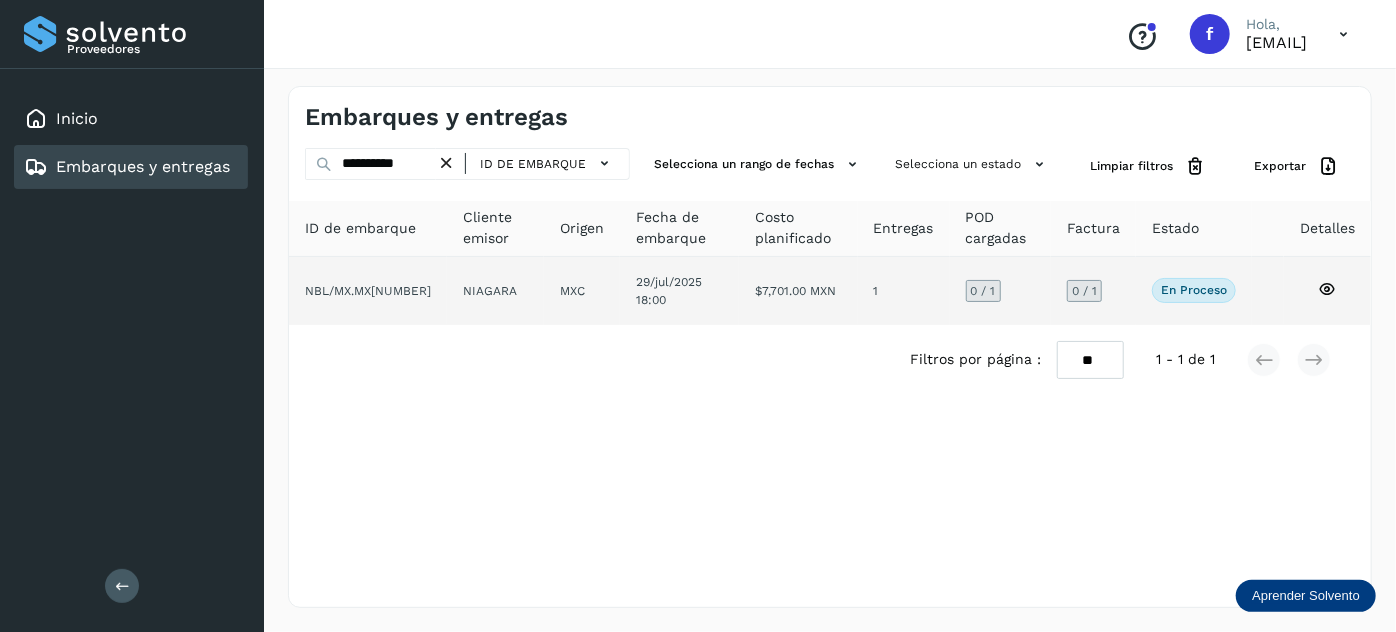 click on "29/jul/2025 18:00" 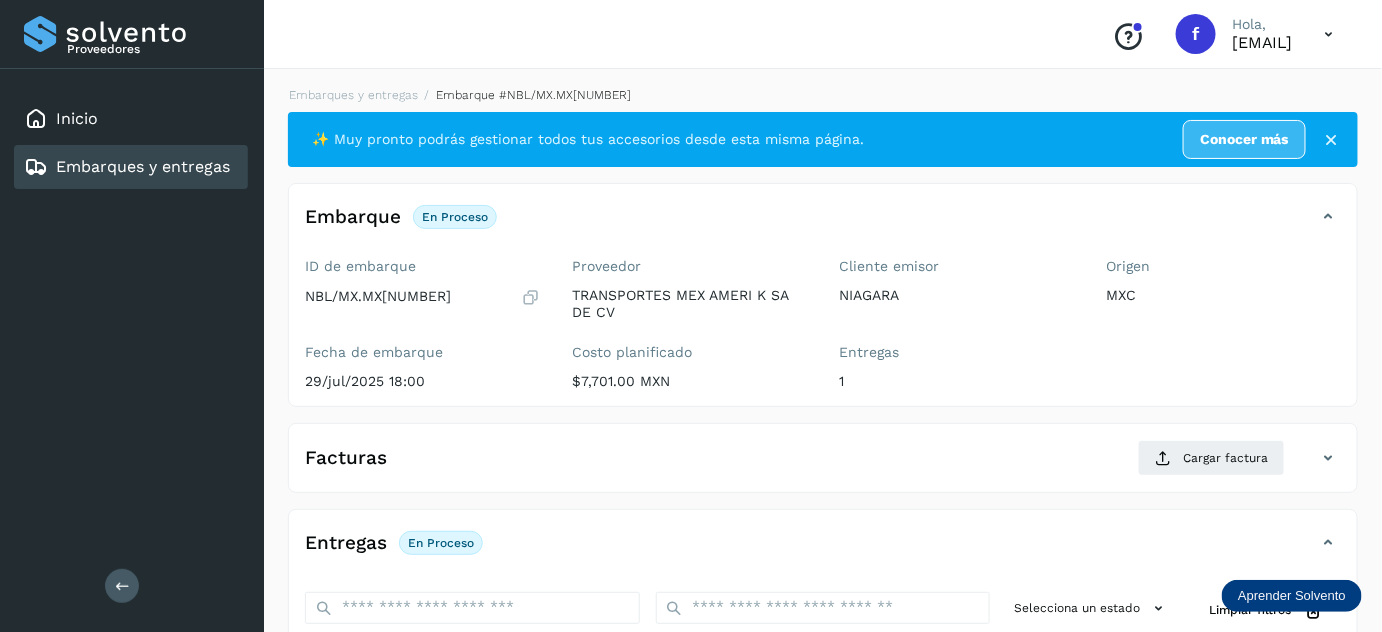 scroll, scrollTop: 314, scrollLeft: 0, axis: vertical 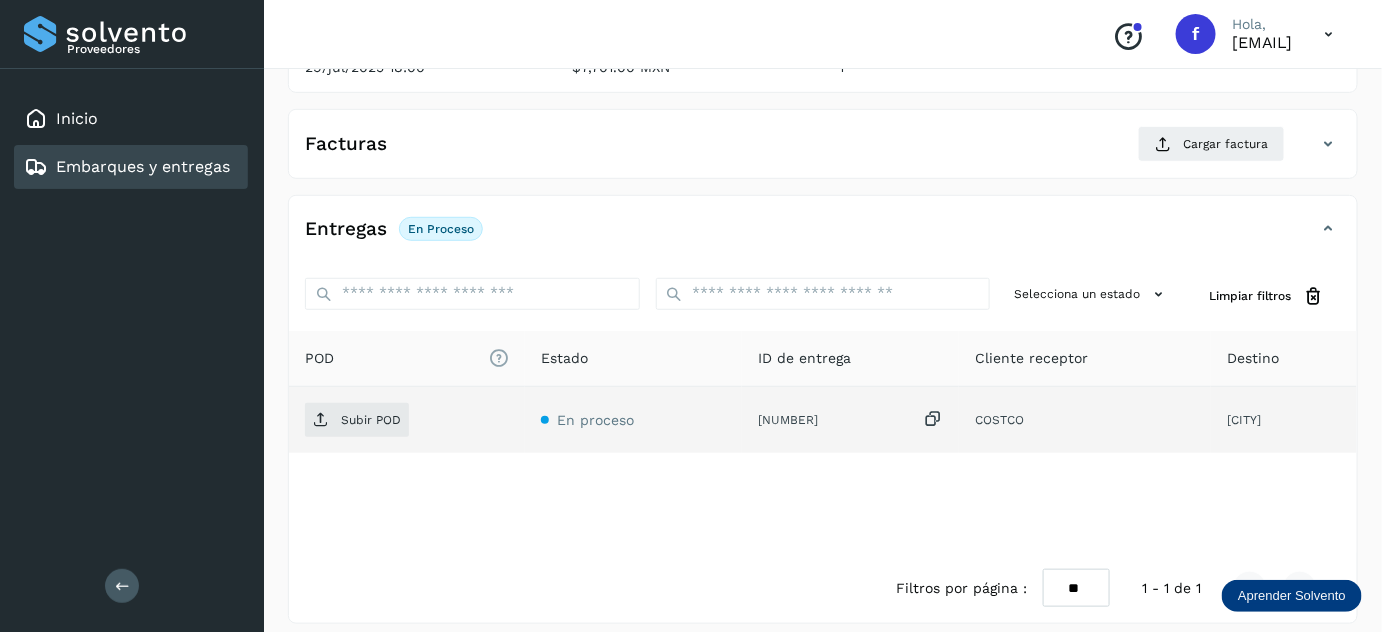 click at bounding box center (933, 419) 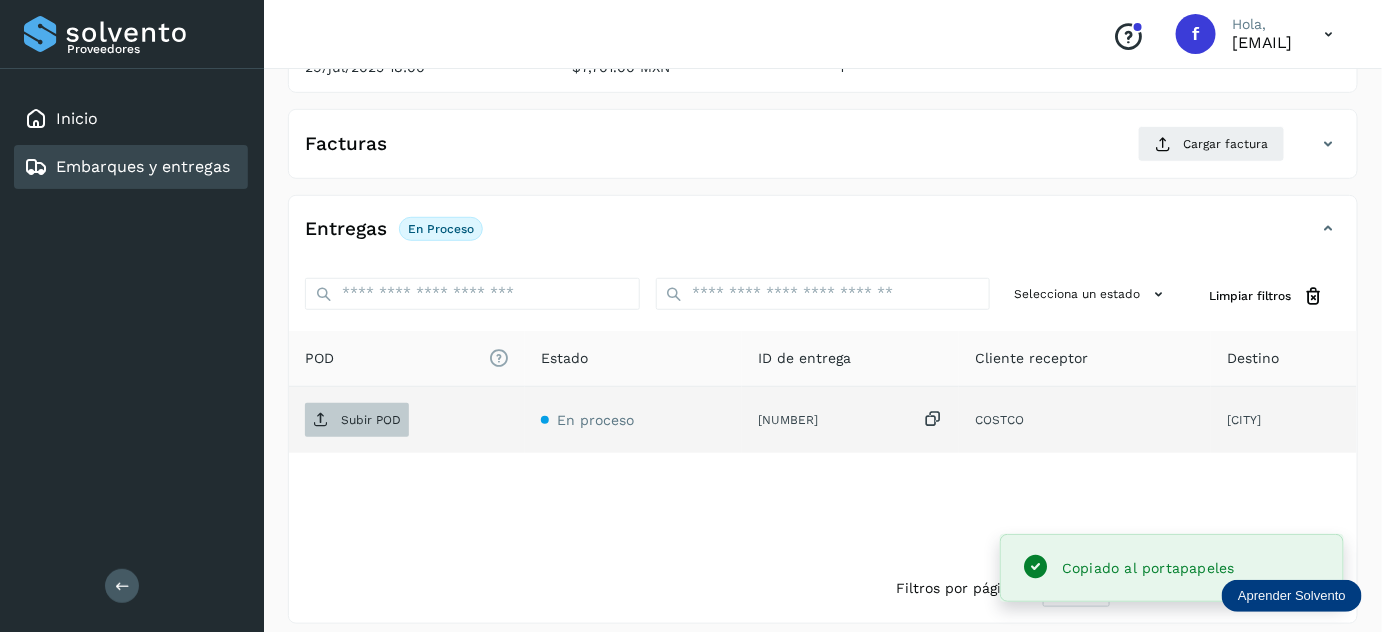 click on "Subir POD" at bounding box center [357, 420] 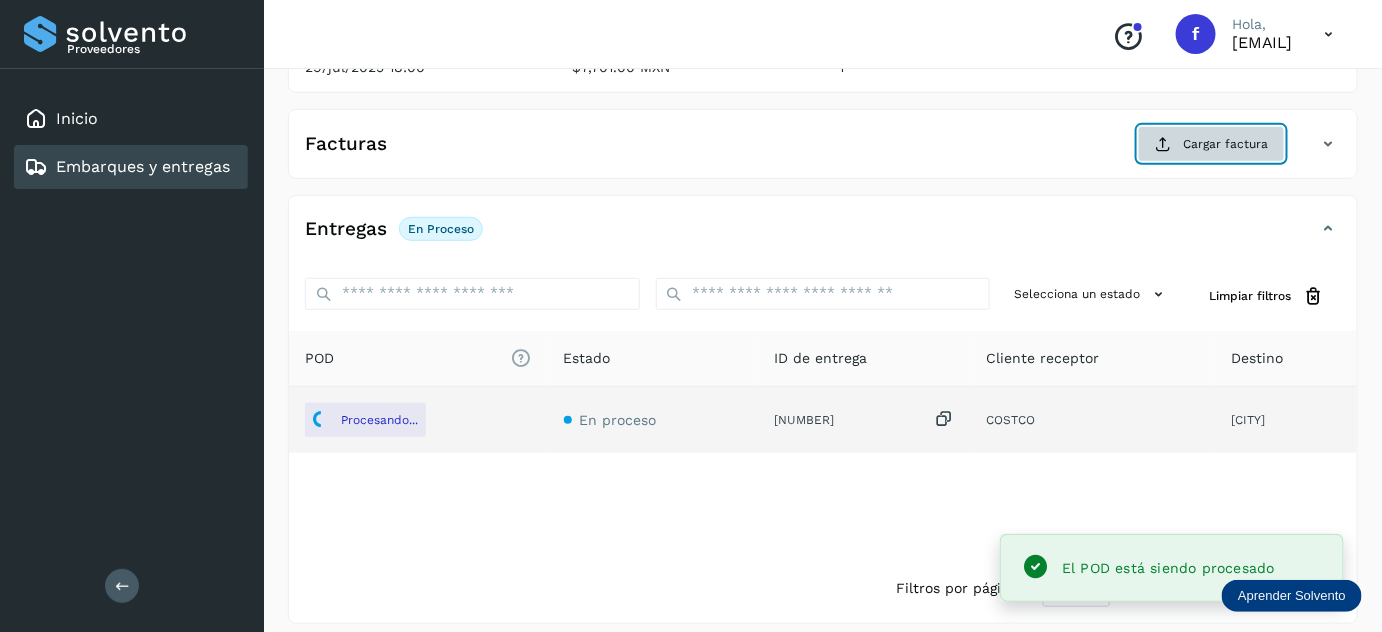 click at bounding box center (1163, 144) 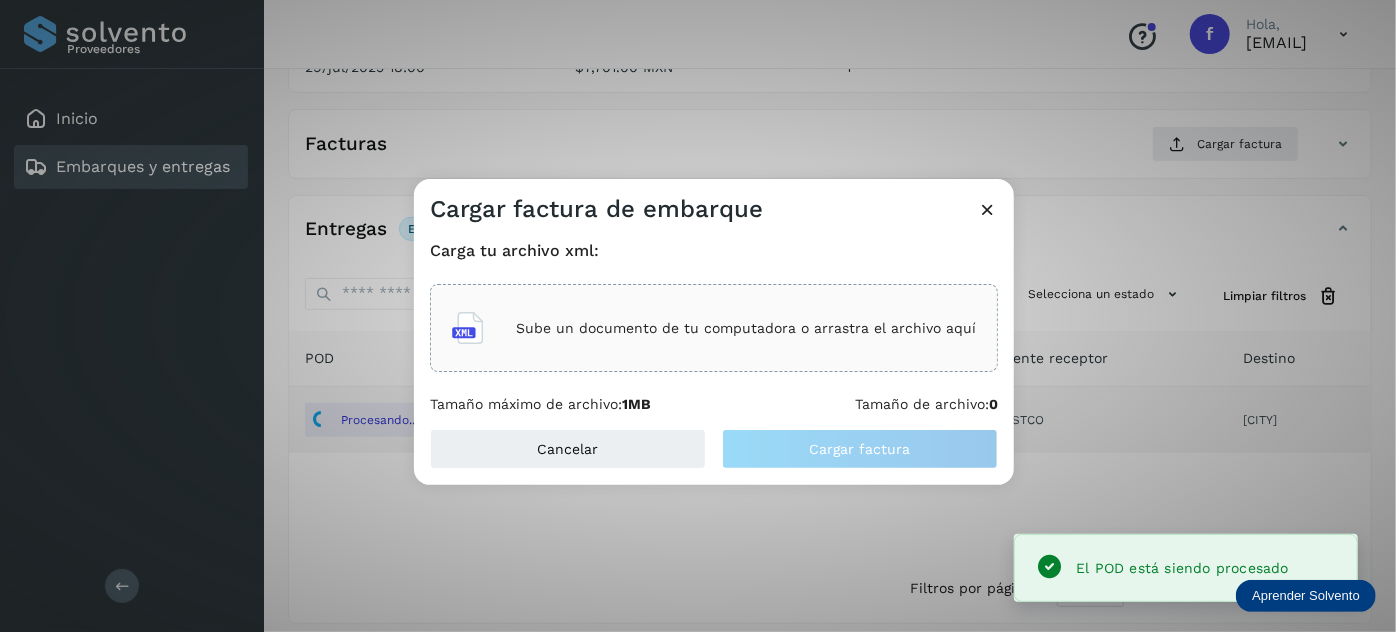 click on "Sube un documento de tu computadora o arrastra el archivo aquí" 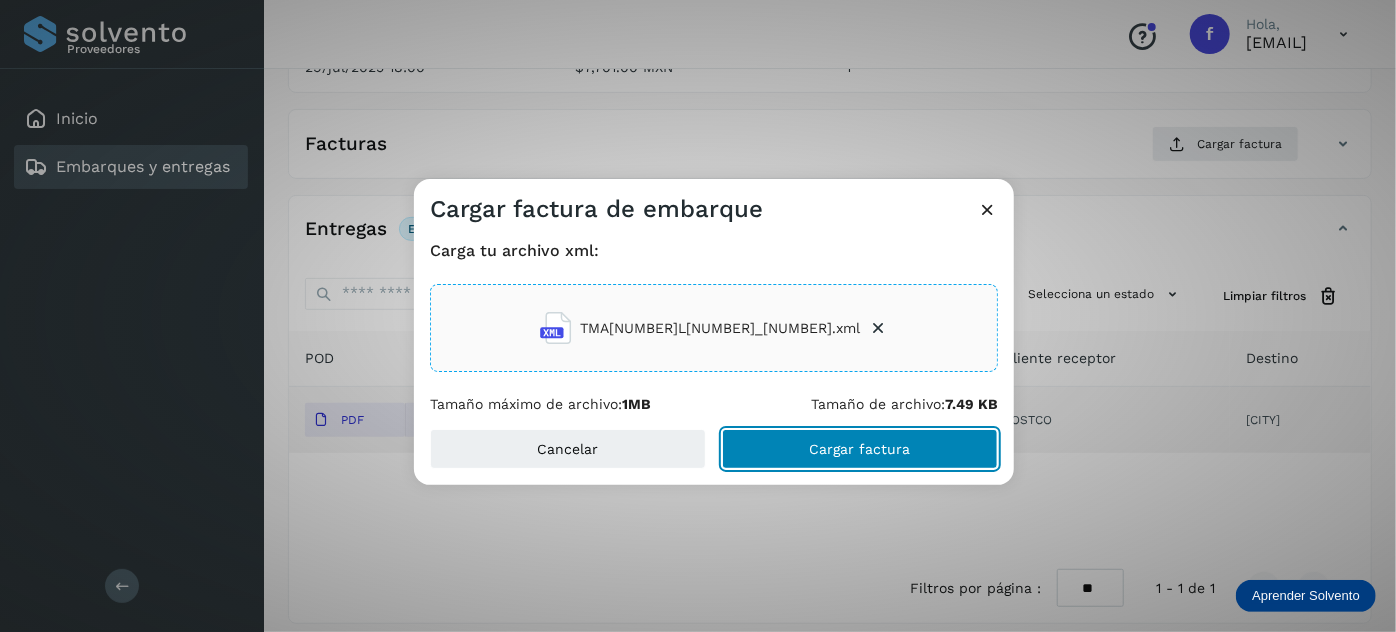 click on "Cargar factura" 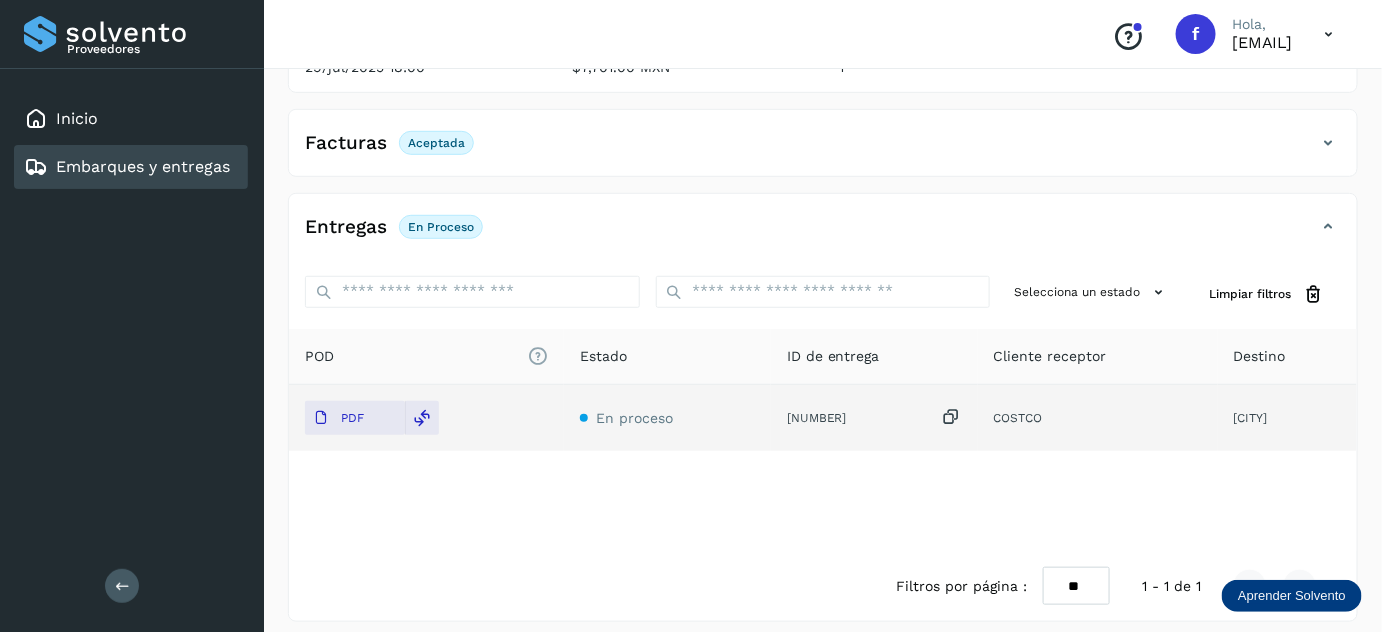 scroll, scrollTop: 0, scrollLeft: 0, axis: both 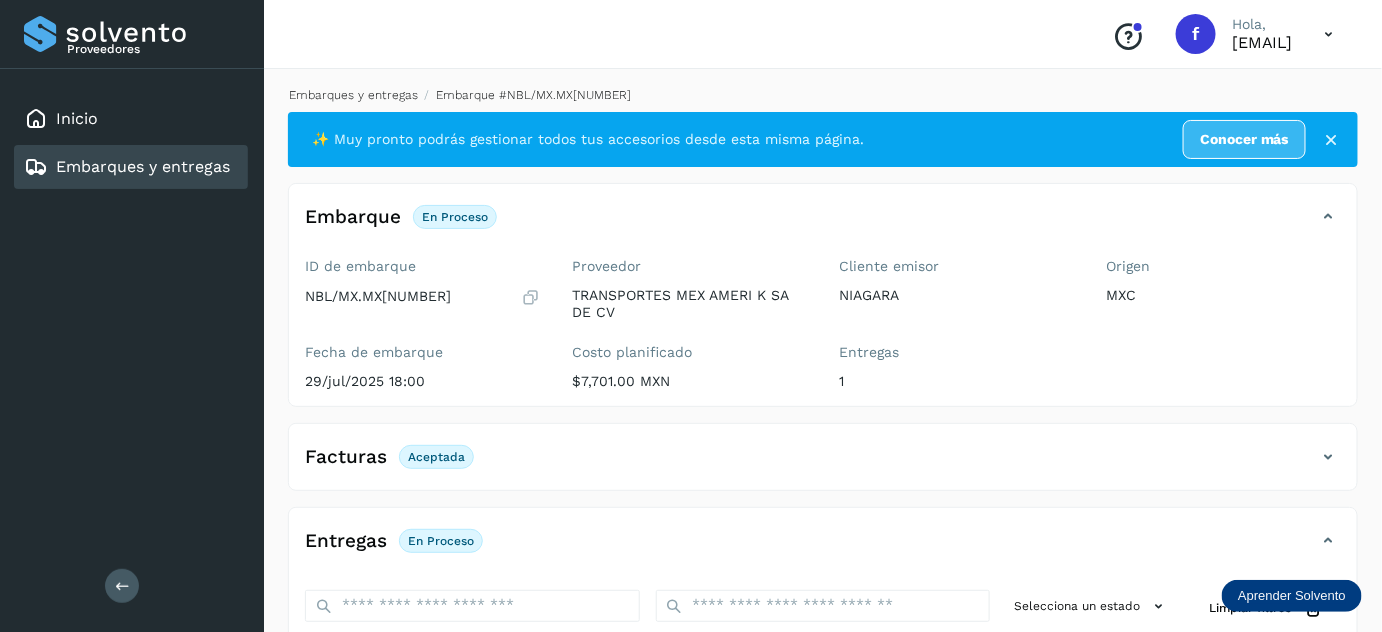 click on "Embarques y entregas" at bounding box center [353, 95] 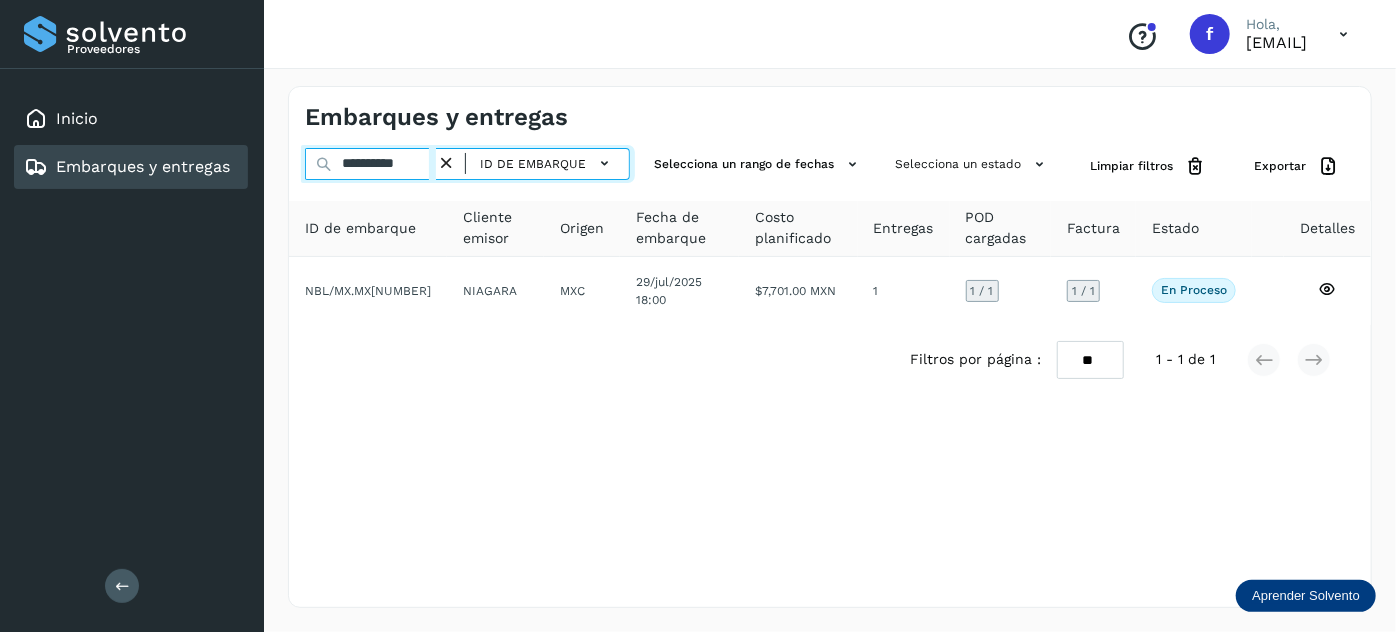 click on "**********" at bounding box center [370, 164] 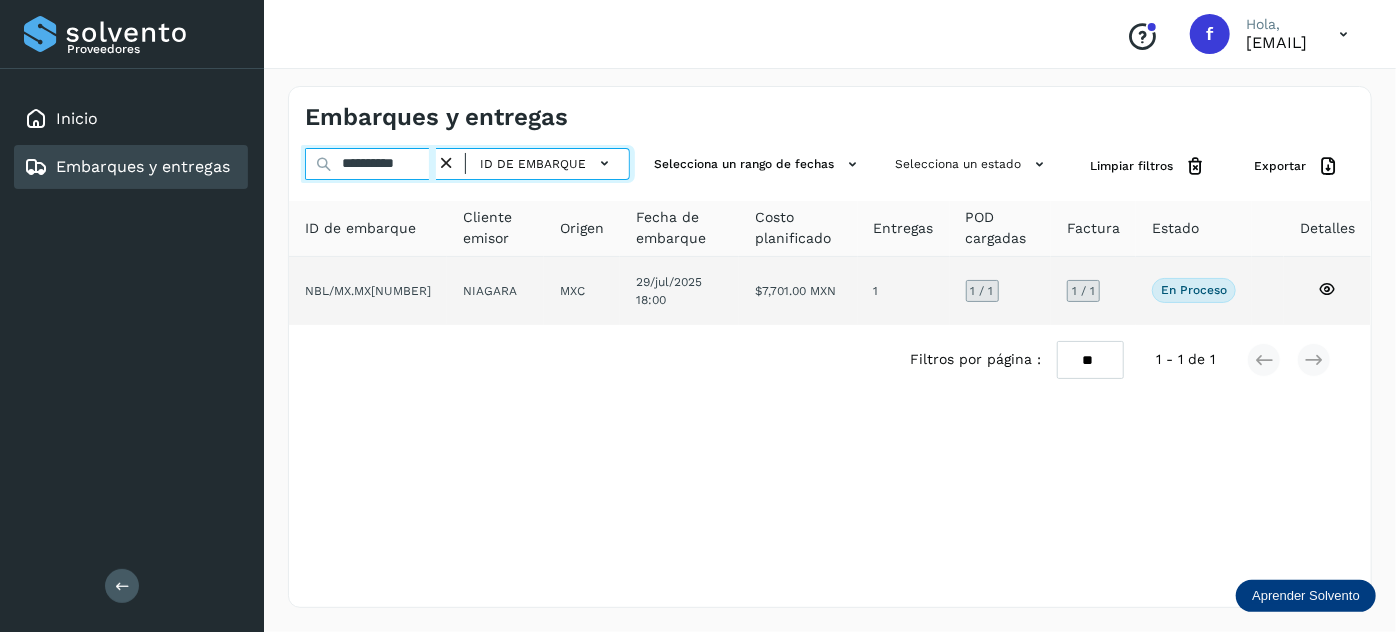 paste 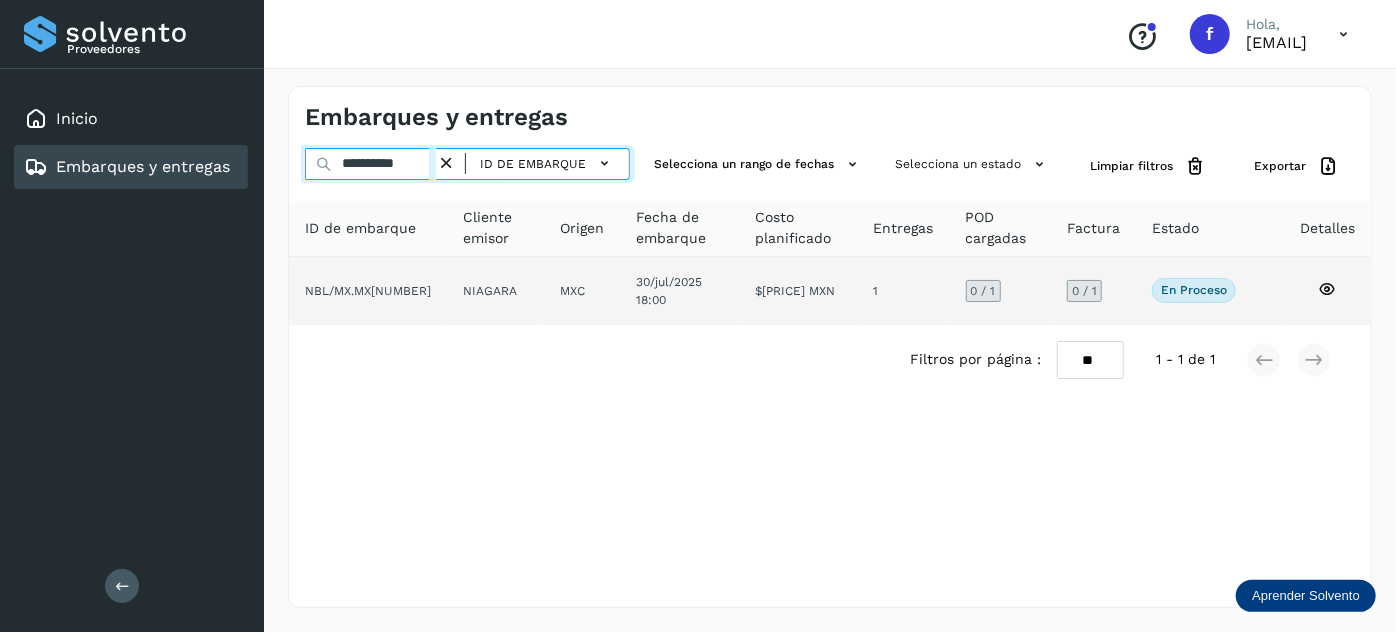 type on "**********" 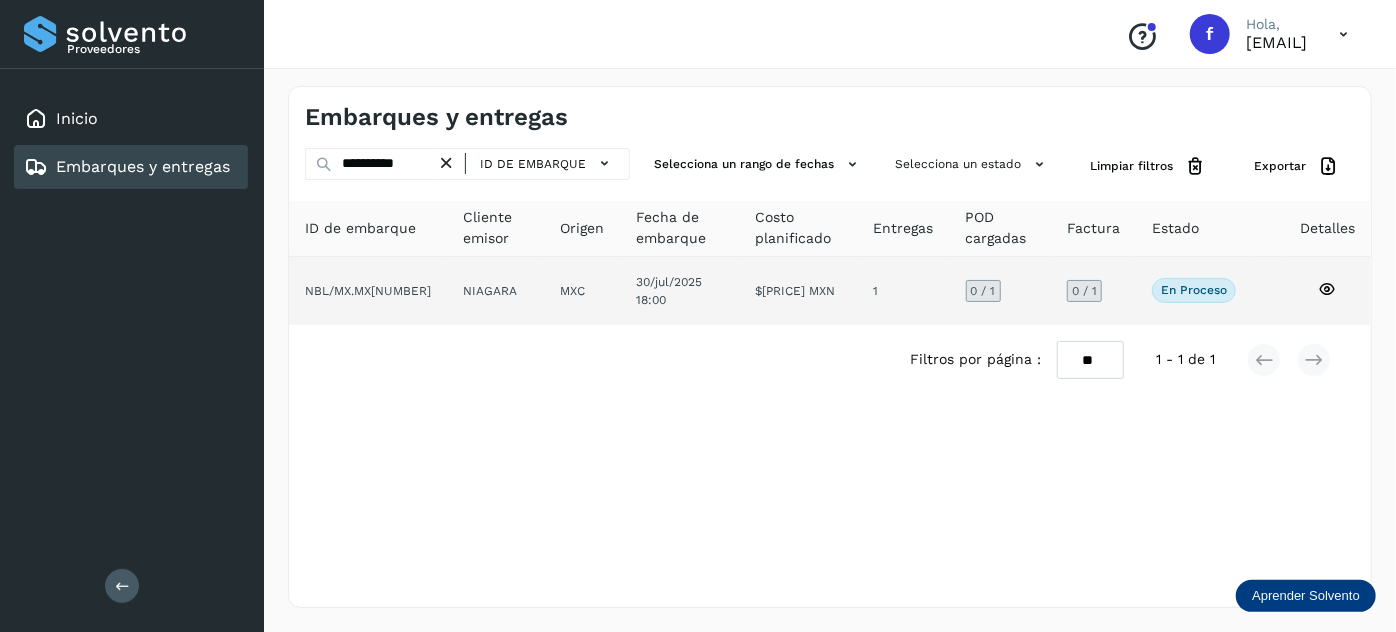 click on "$[PRICE] MXN" 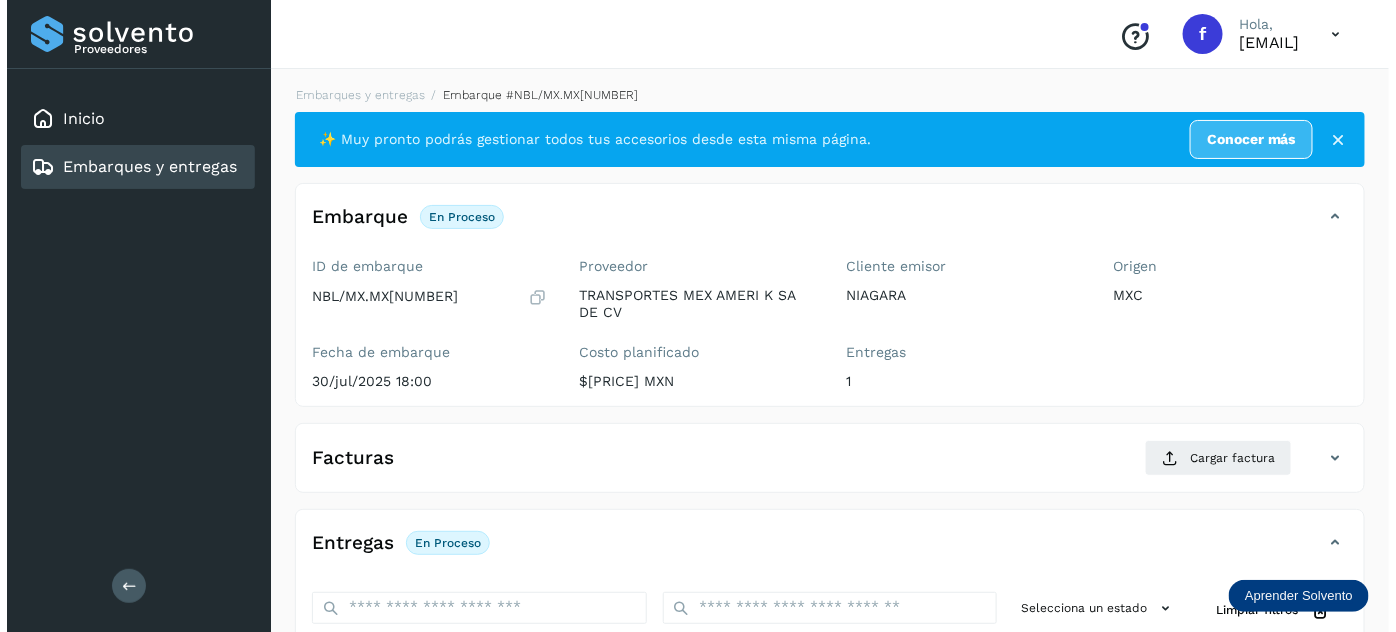 scroll, scrollTop: 327, scrollLeft: 0, axis: vertical 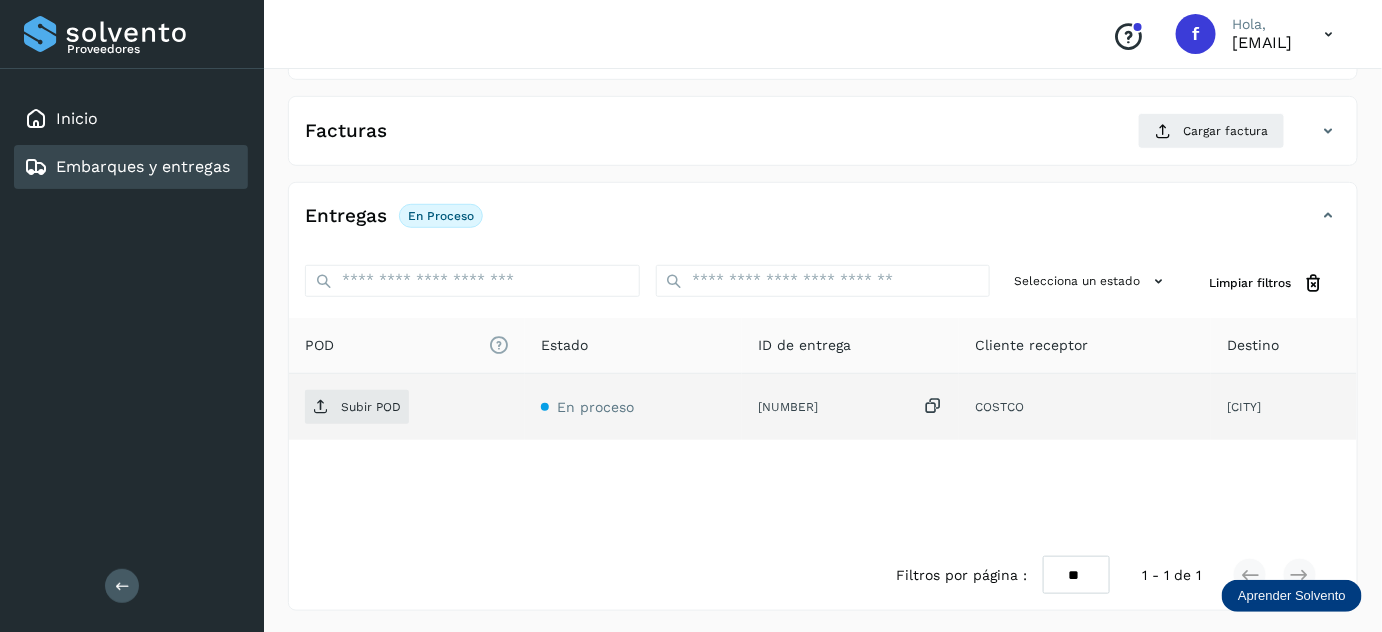 click at bounding box center (933, 406) 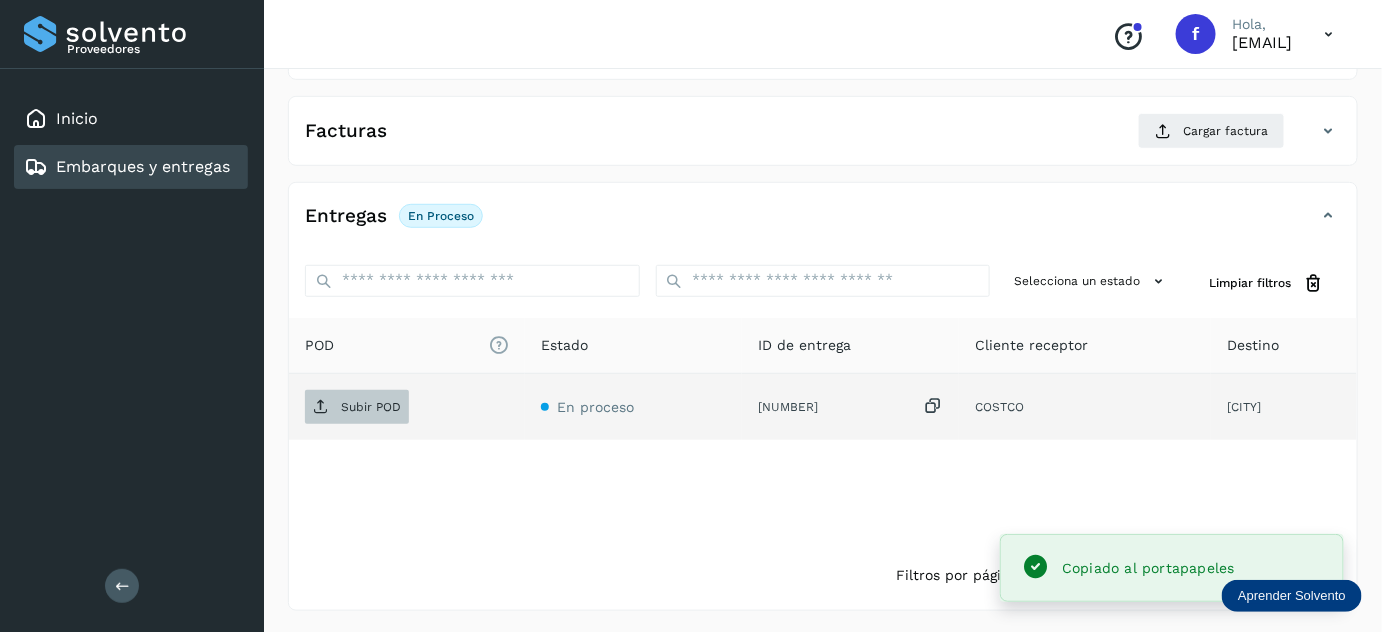 click on "Subir POD" at bounding box center [357, 407] 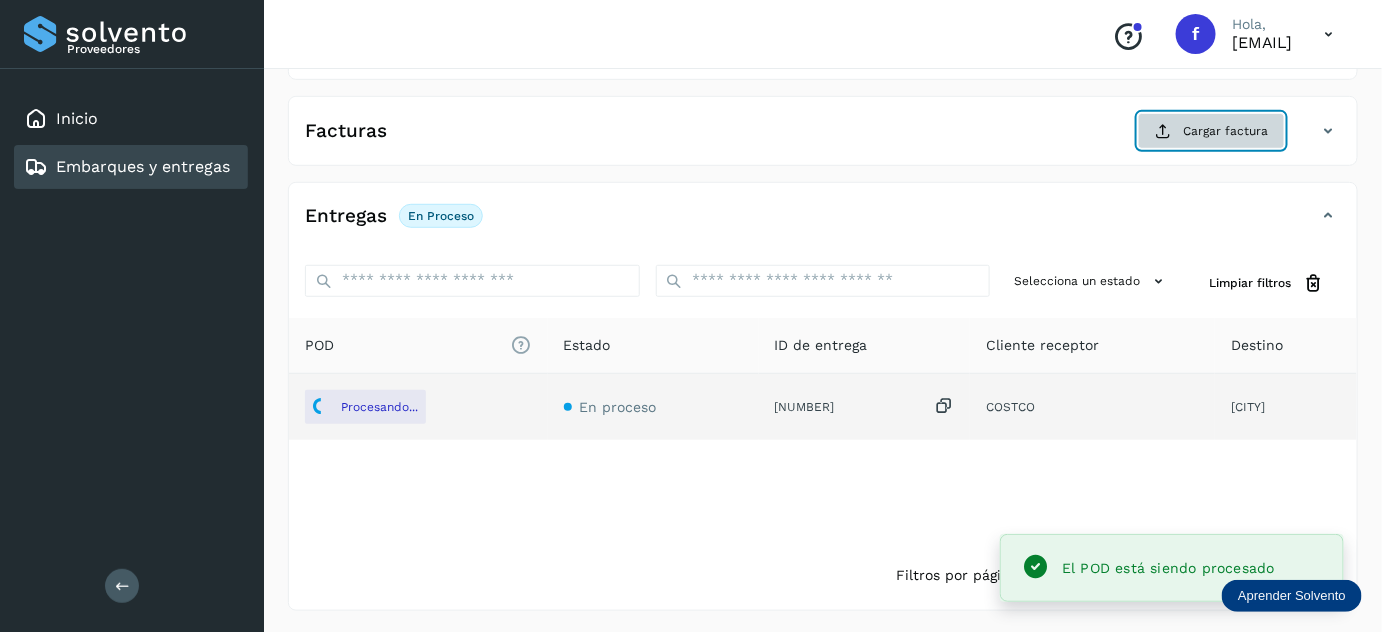 click on "Cargar factura" 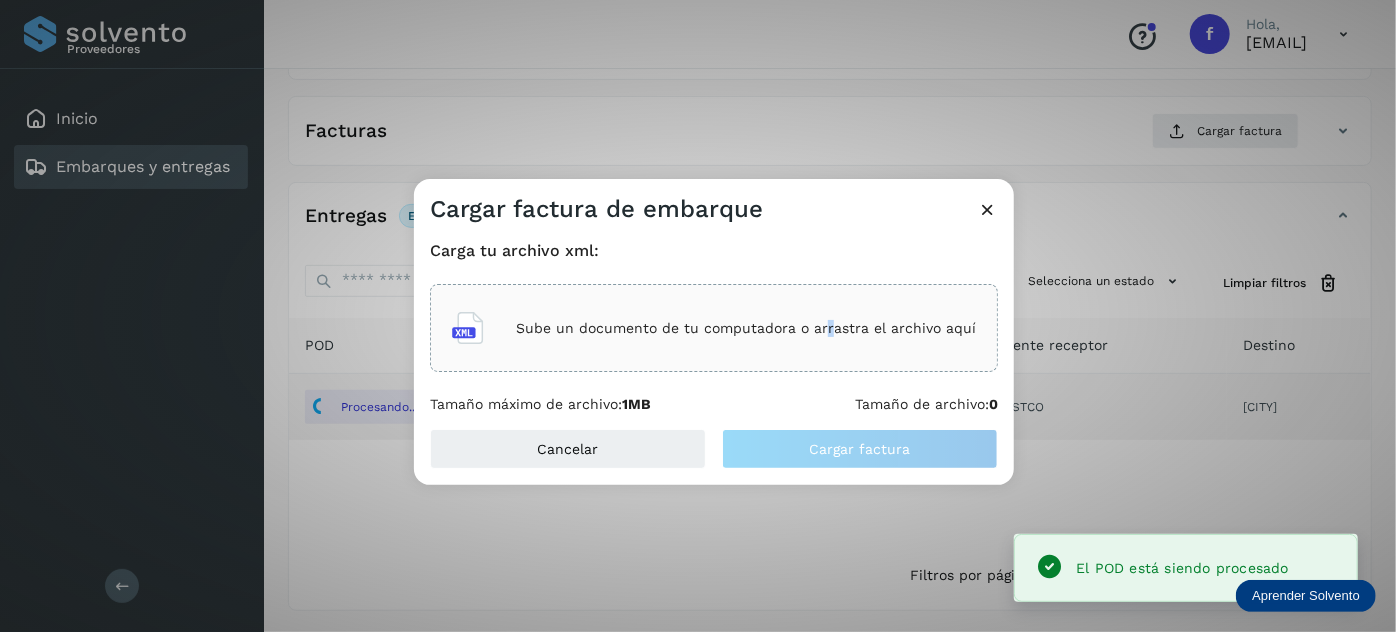 click on "Sube un documento de tu computadora o arrastra el archivo aquí" 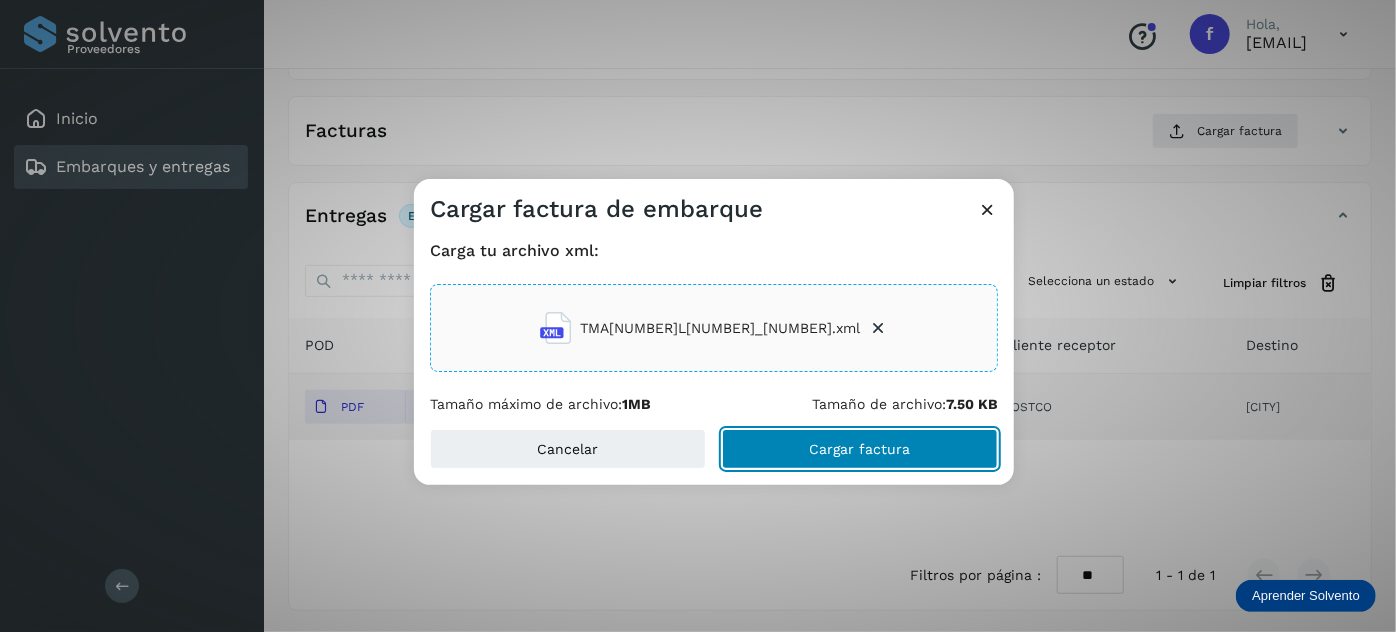 drag, startPoint x: 854, startPoint y: 461, endPoint x: 885, endPoint y: 316, distance: 148.27676 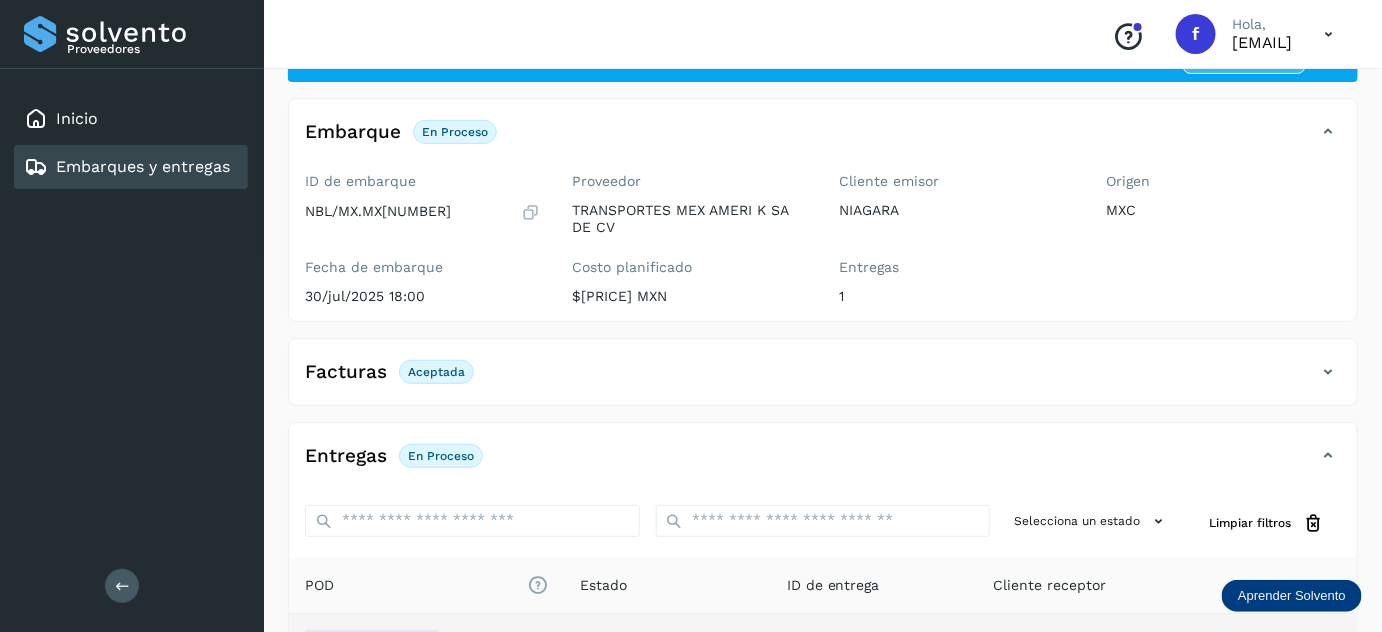scroll, scrollTop: 0, scrollLeft: 0, axis: both 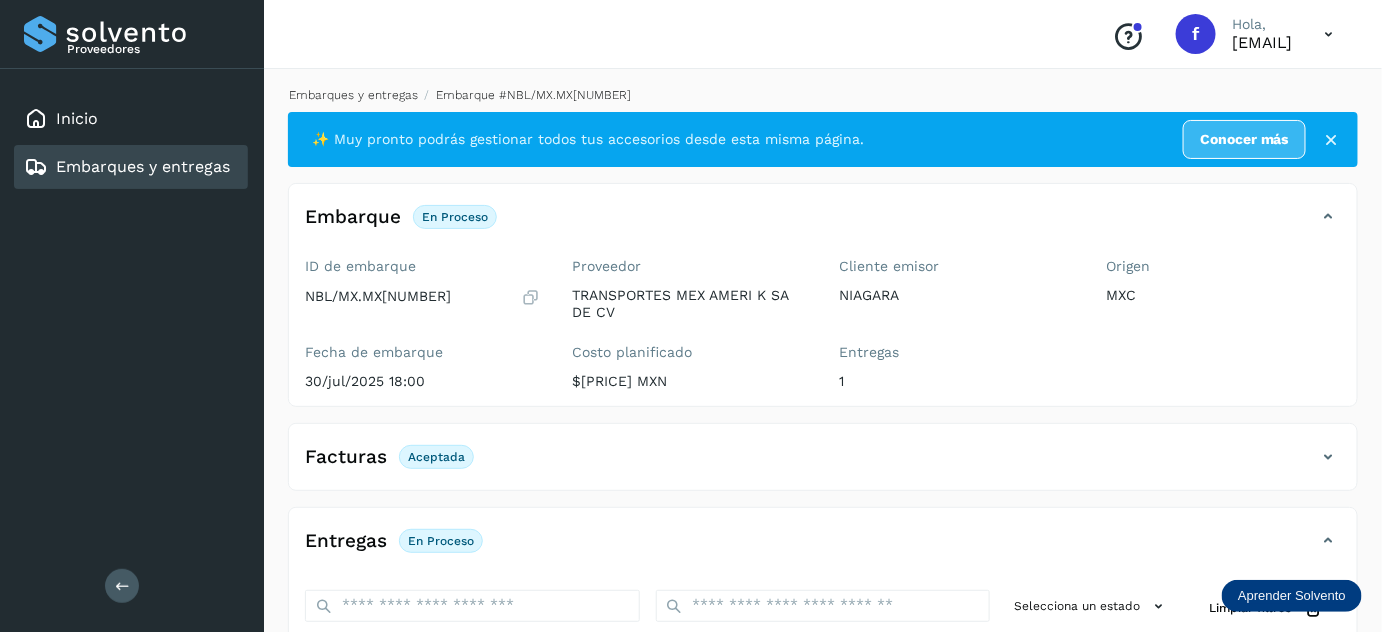 click on "Embarques y entregas" at bounding box center [353, 95] 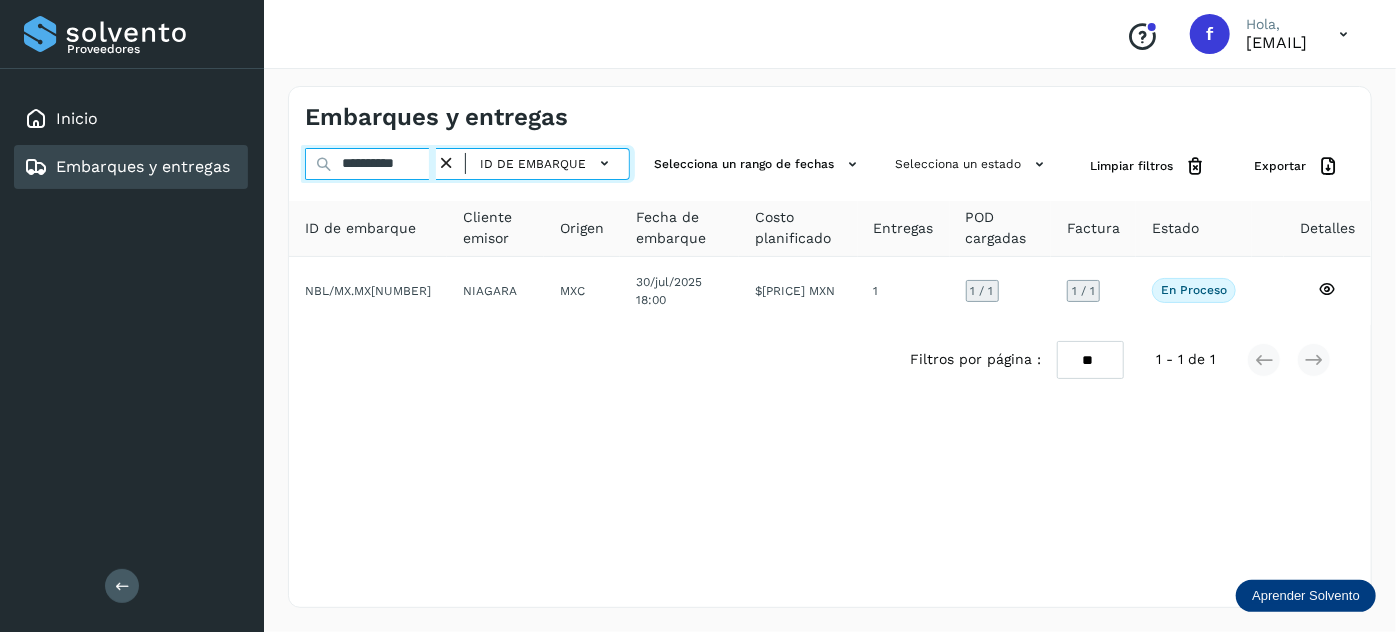 click on "**********" at bounding box center [370, 164] 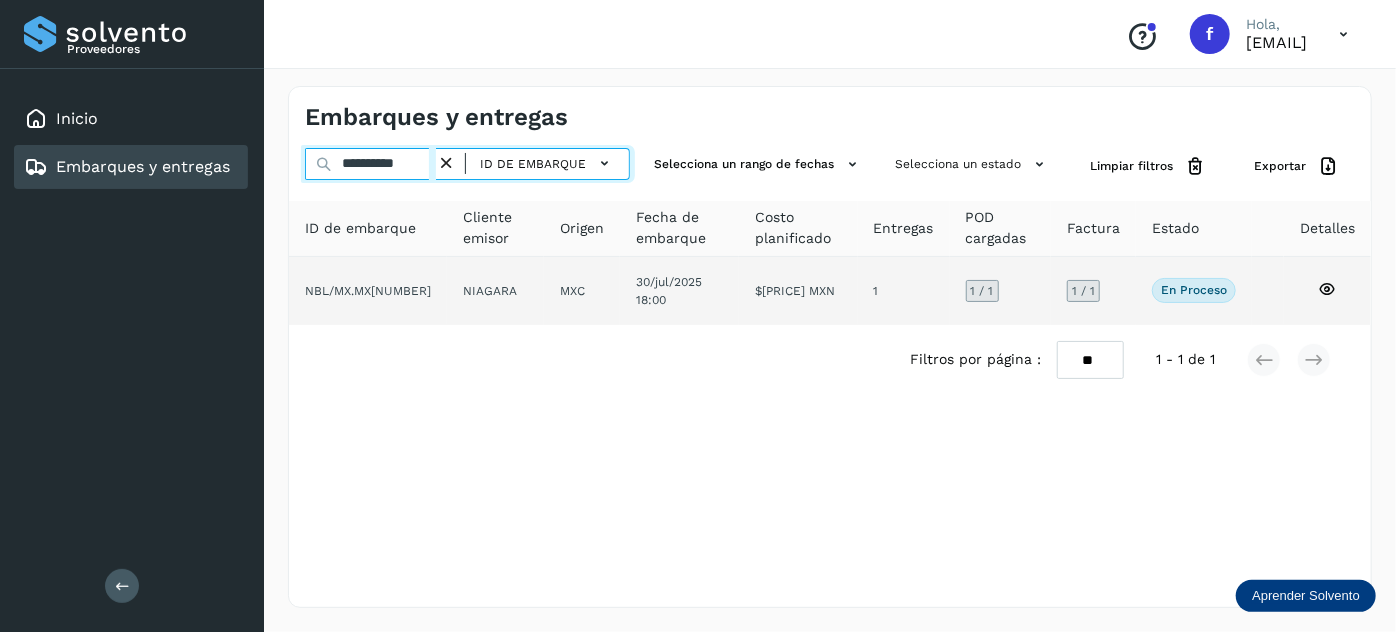 paste 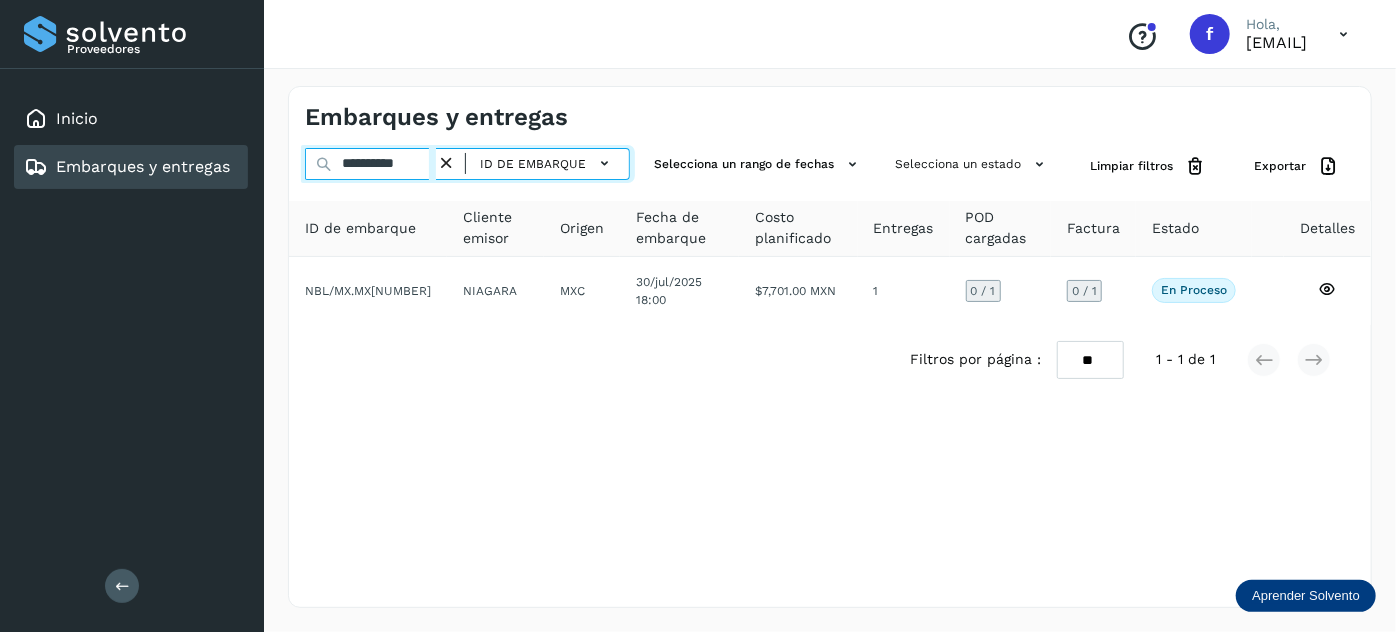 type on "**********" 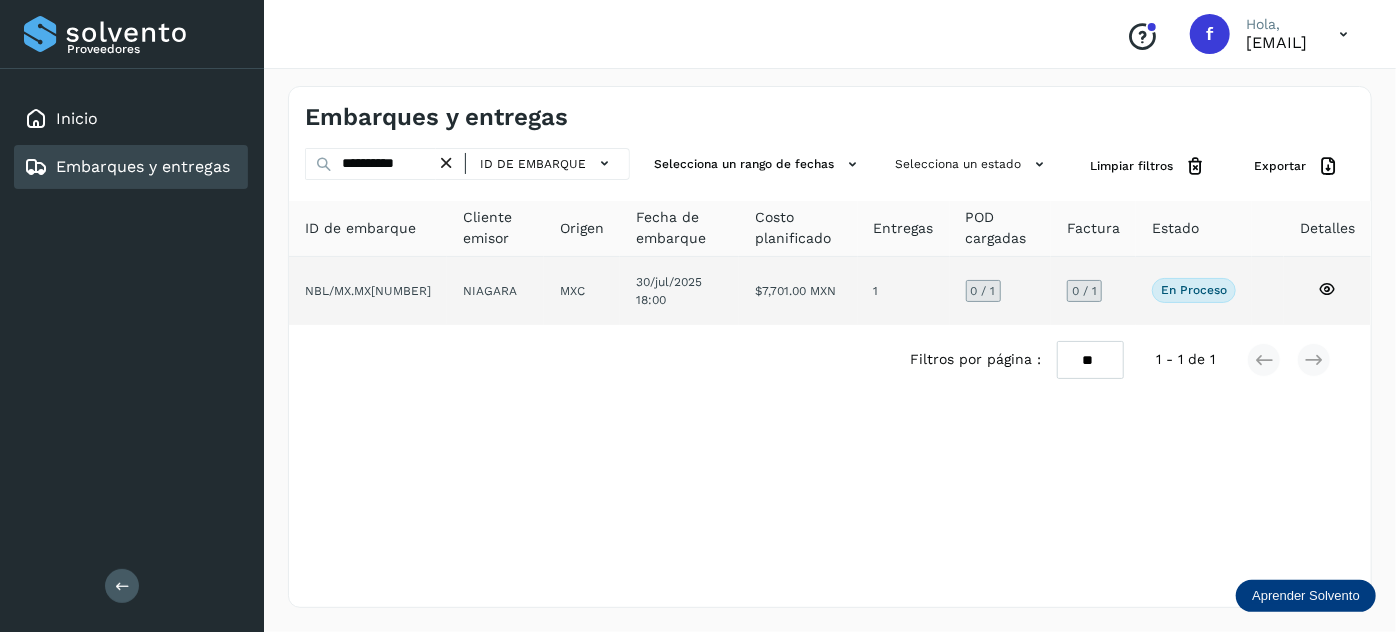 click on "30/jul/2025 18:00" 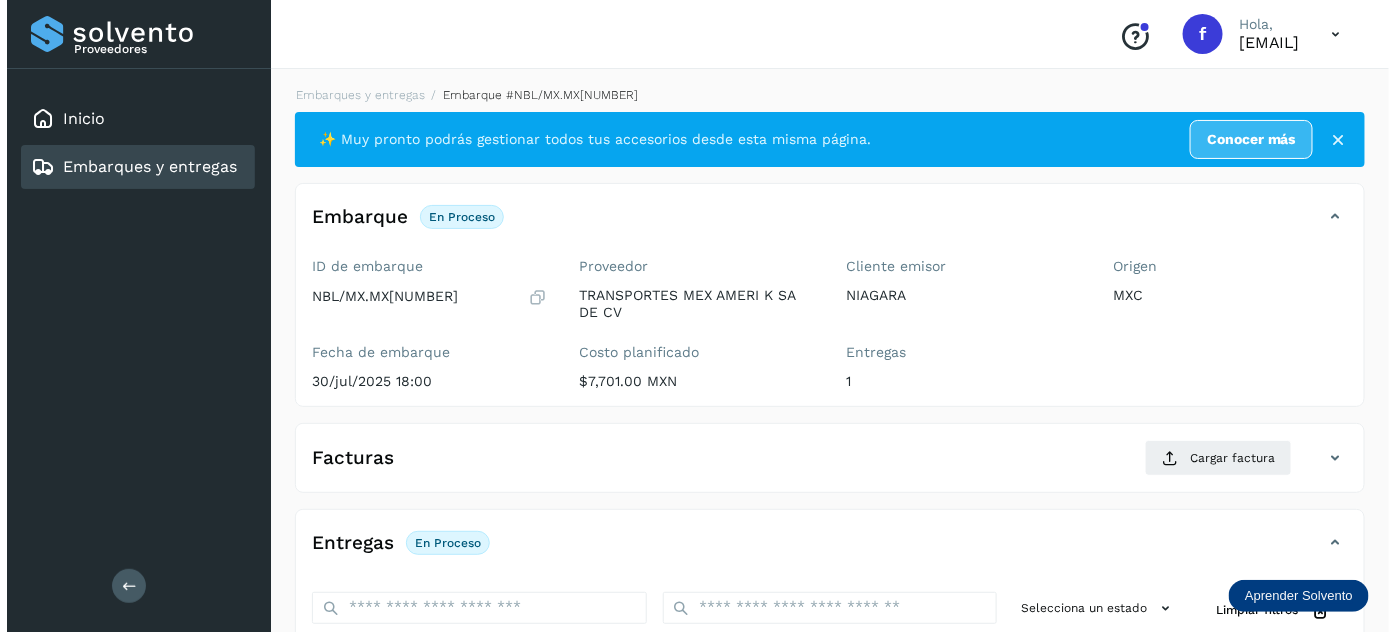 scroll, scrollTop: 327, scrollLeft: 0, axis: vertical 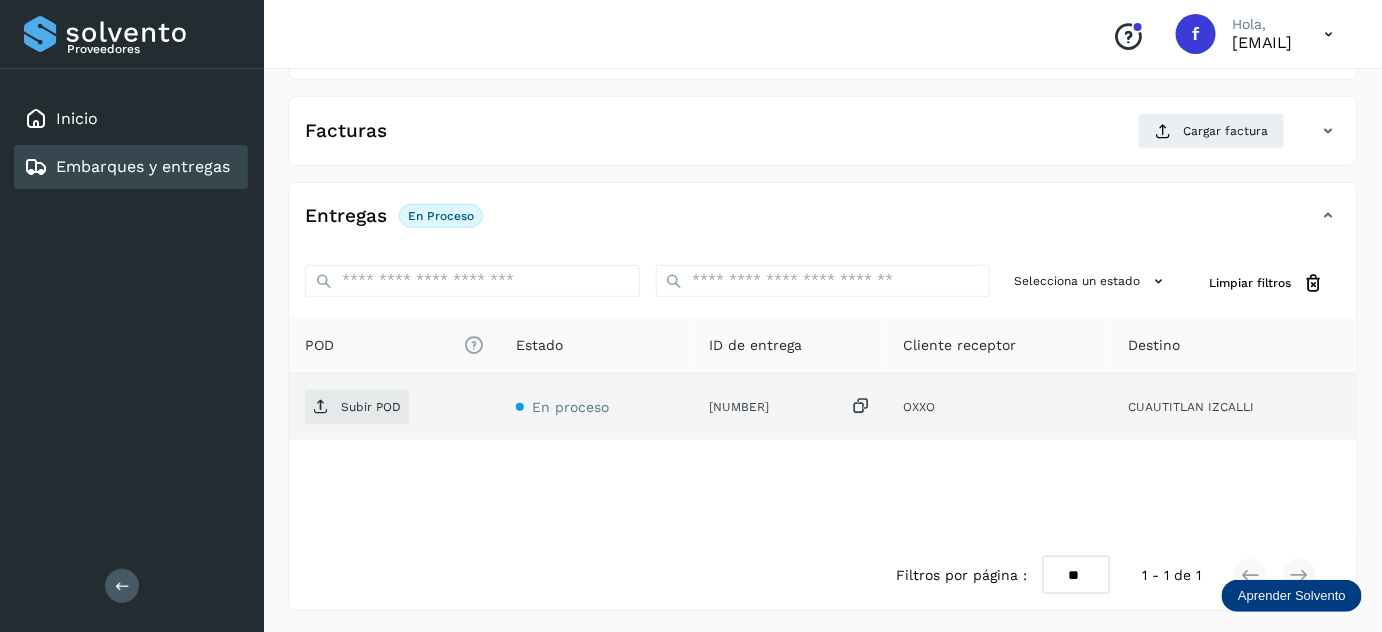 click at bounding box center [861, 406] 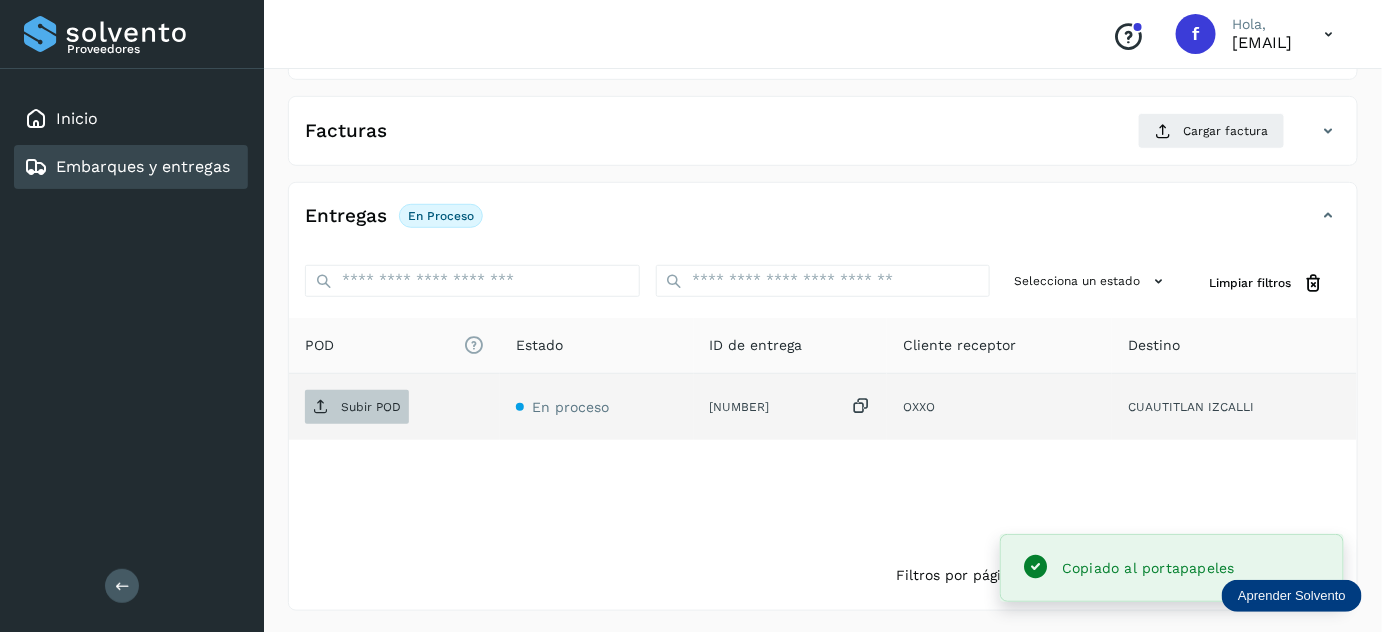 click on "Subir POD" at bounding box center [357, 407] 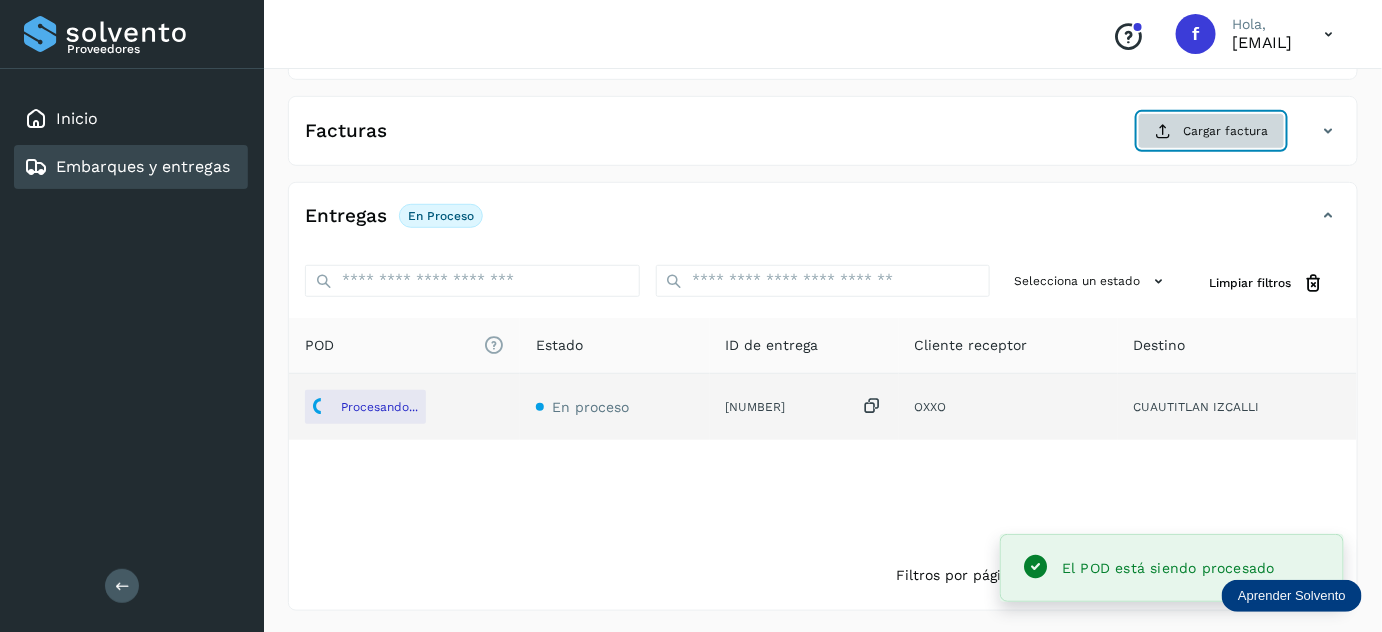 click at bounding box center (1163, 131) 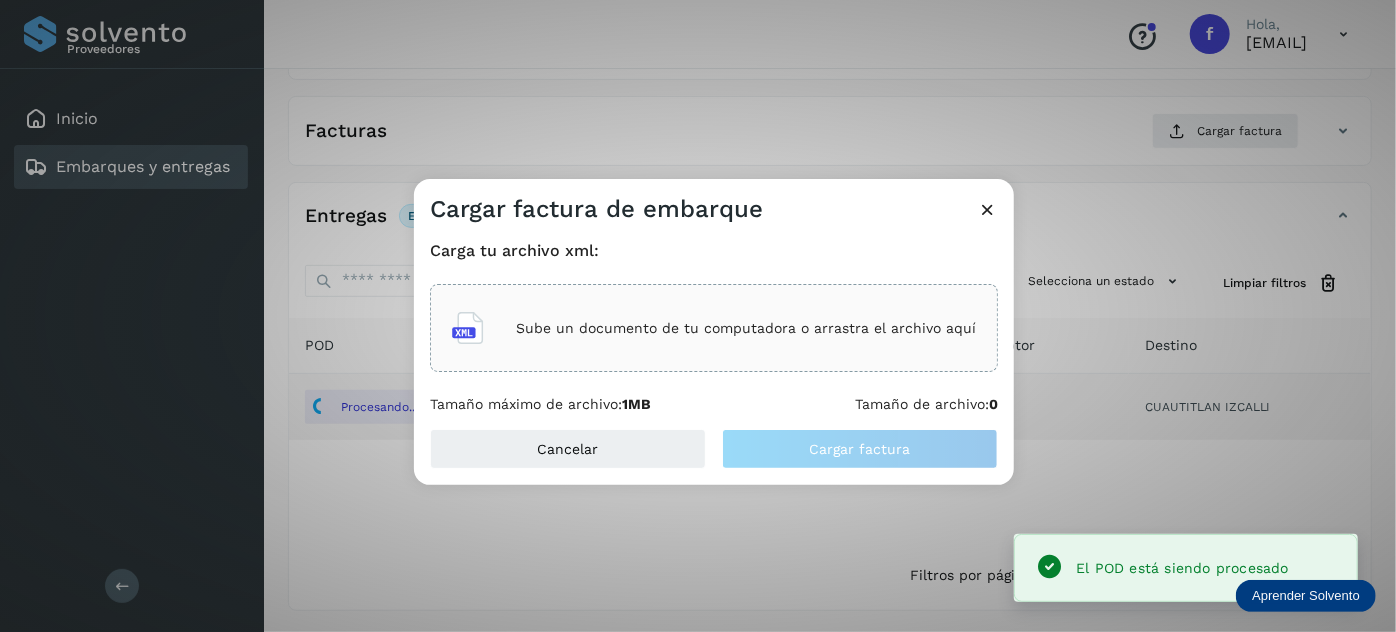 click on "Sube un documento de tu computadora o arrastra el archivo aquí" at bounding box center [746, 328] 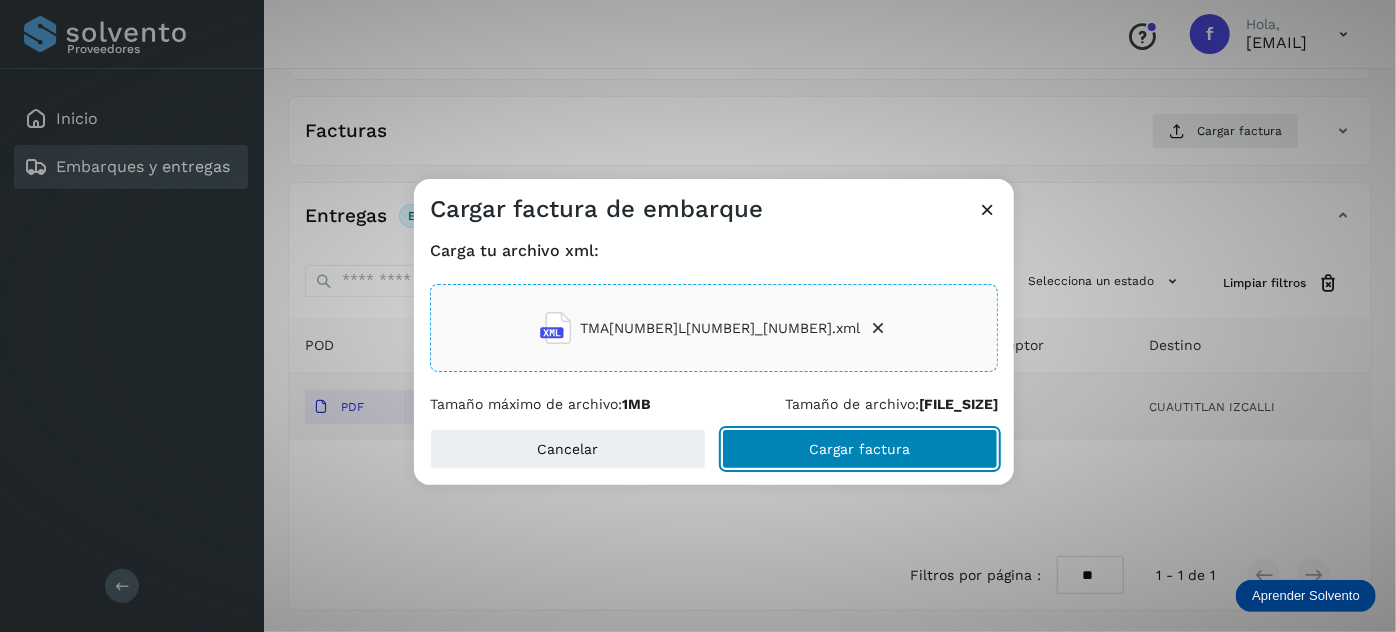 drag, startPoint x: 776, startPoint y: 428, endPoint x: 821, endPoint y: 429, distance: 45.01111 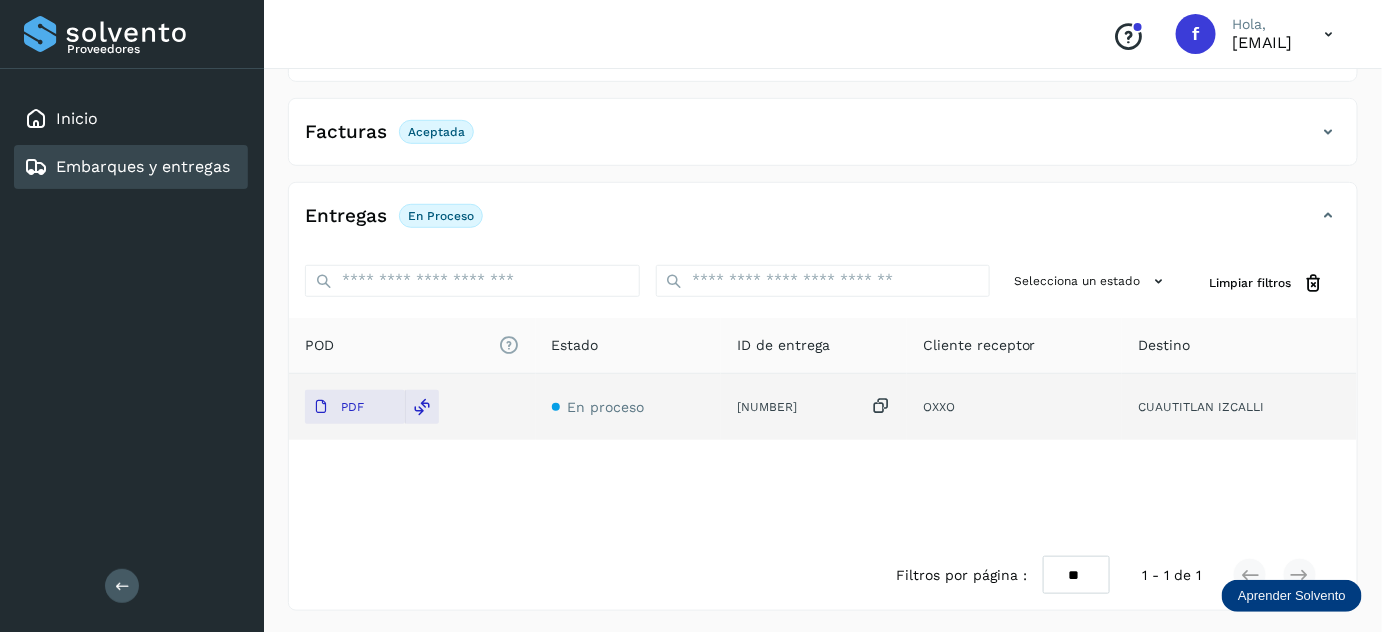 scroll, scrollTop: 0, scrollLeft: 0, axis: both 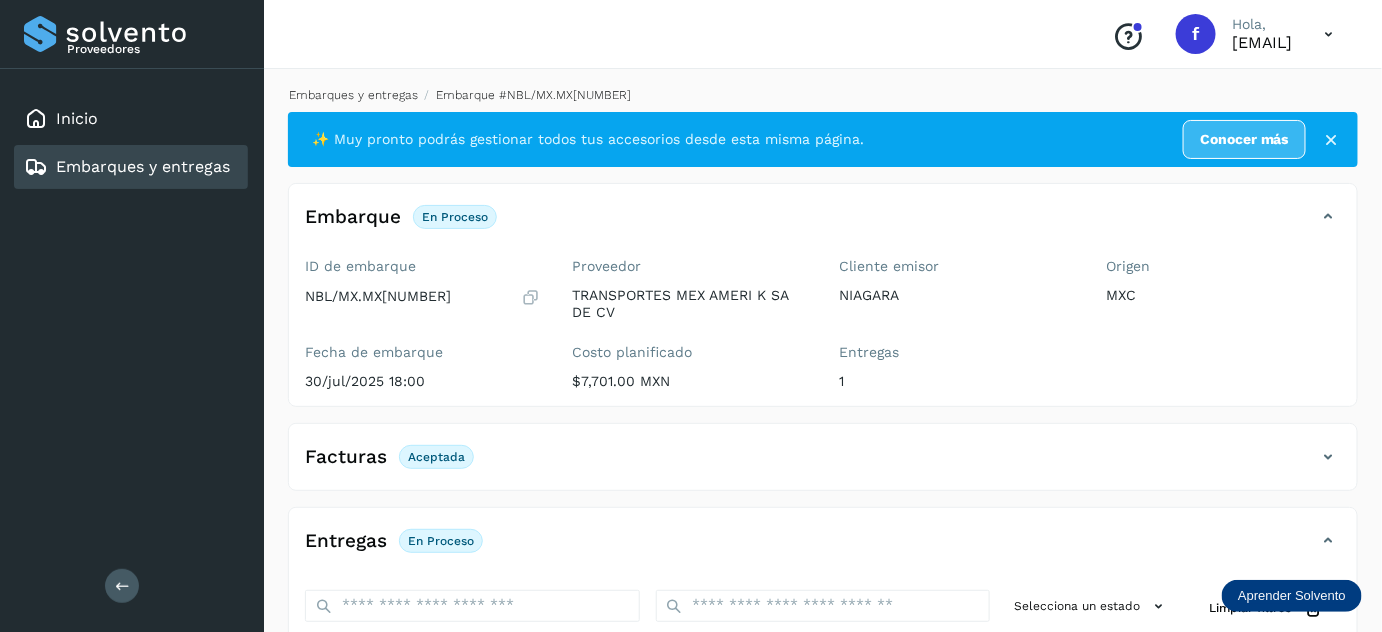 click on "Embarques y entregas" at bounding box center (353, 95) 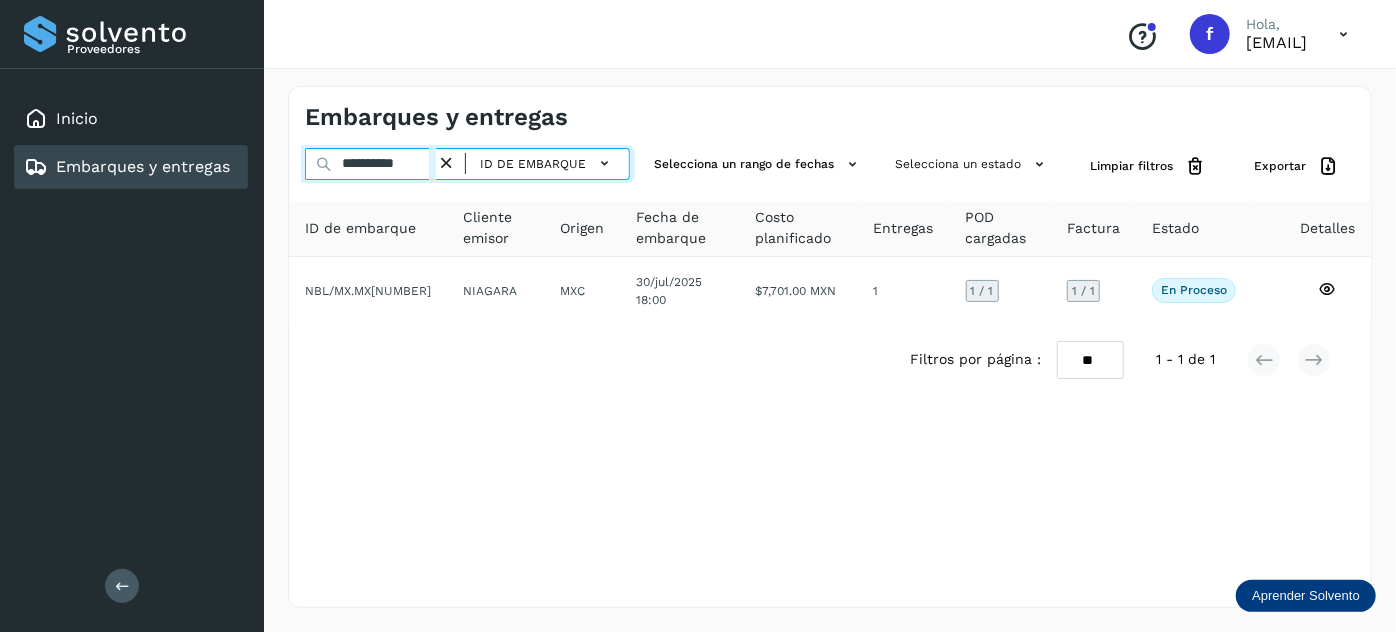 click on "**********" at bounding box center [370, 164] 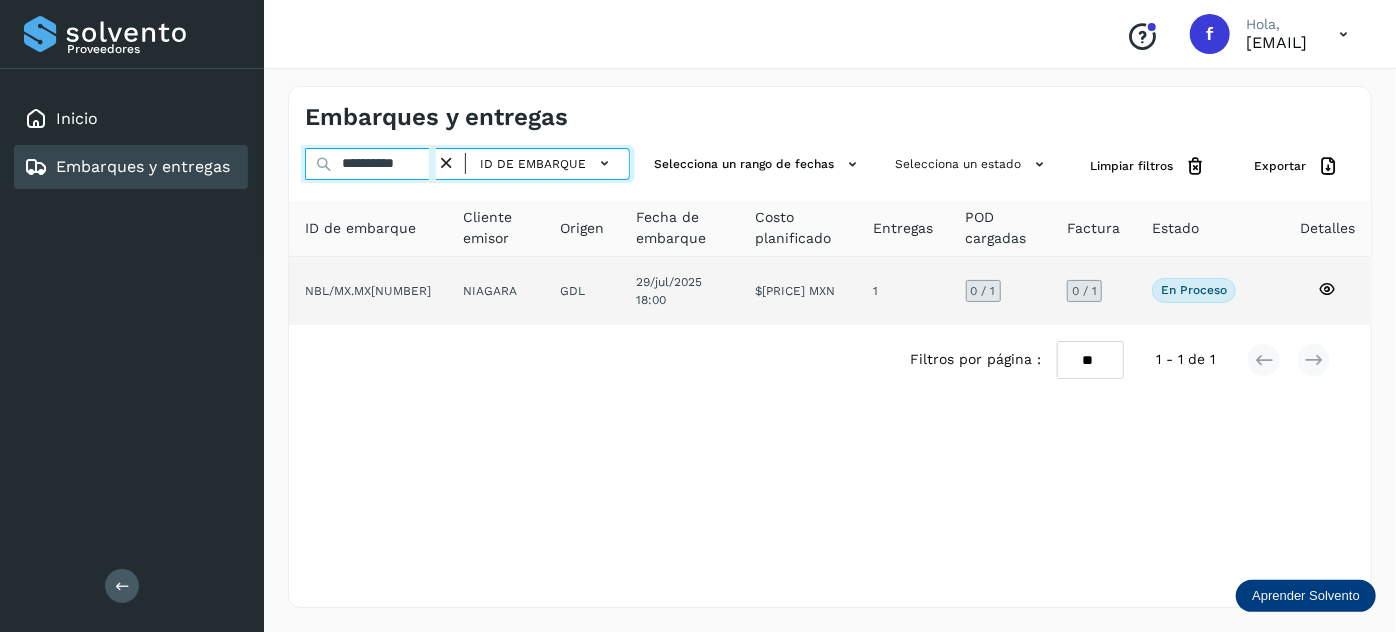 type on "**********" 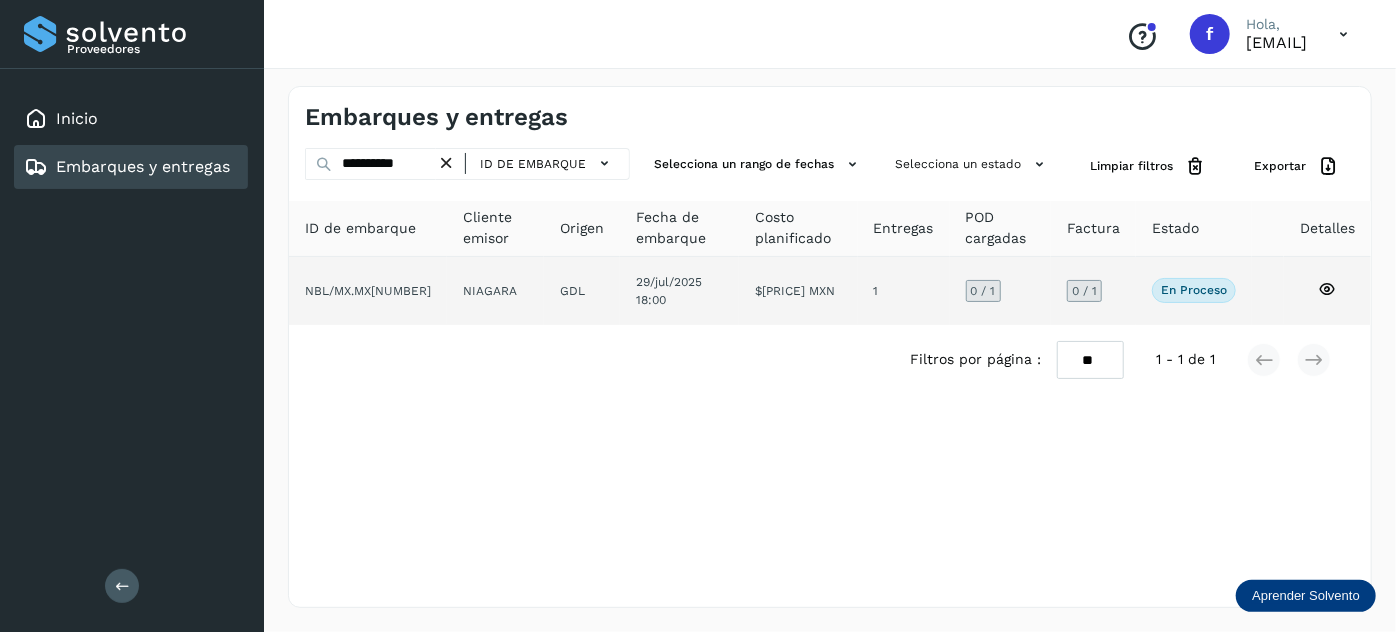 click on "29/jul/2025 18:00" 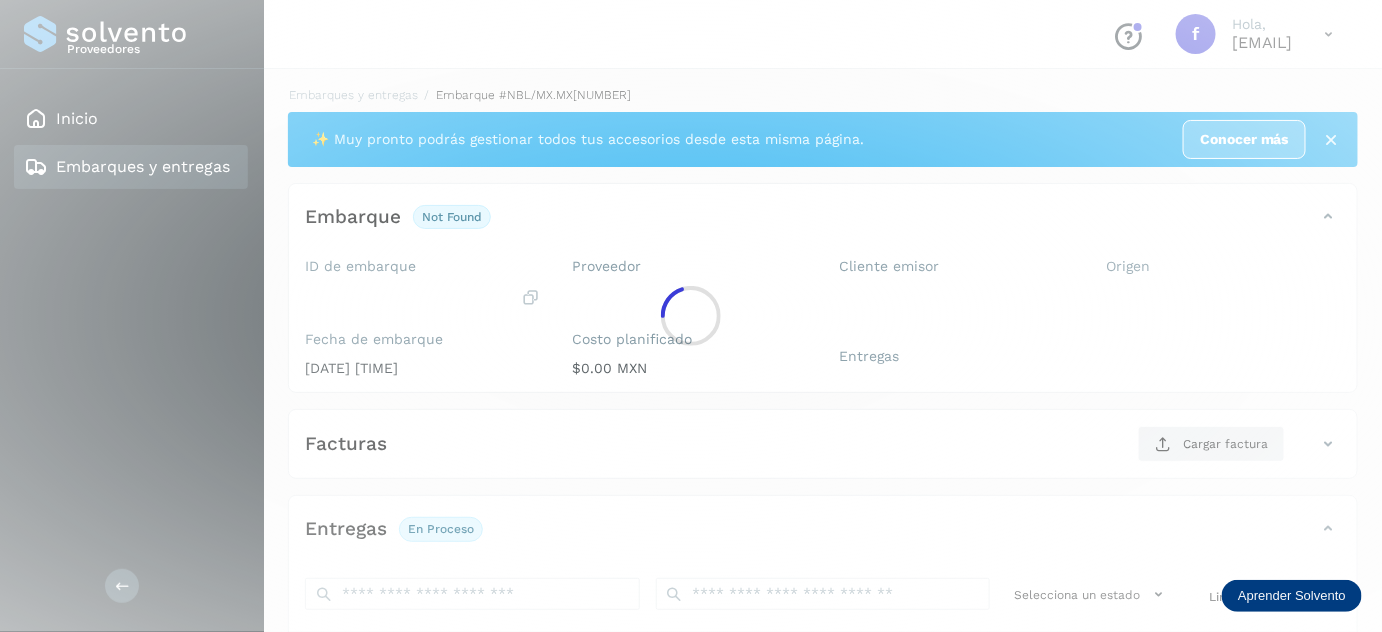 scroll, scrollTop: 314, scrollLeft: 0, axis: vertical 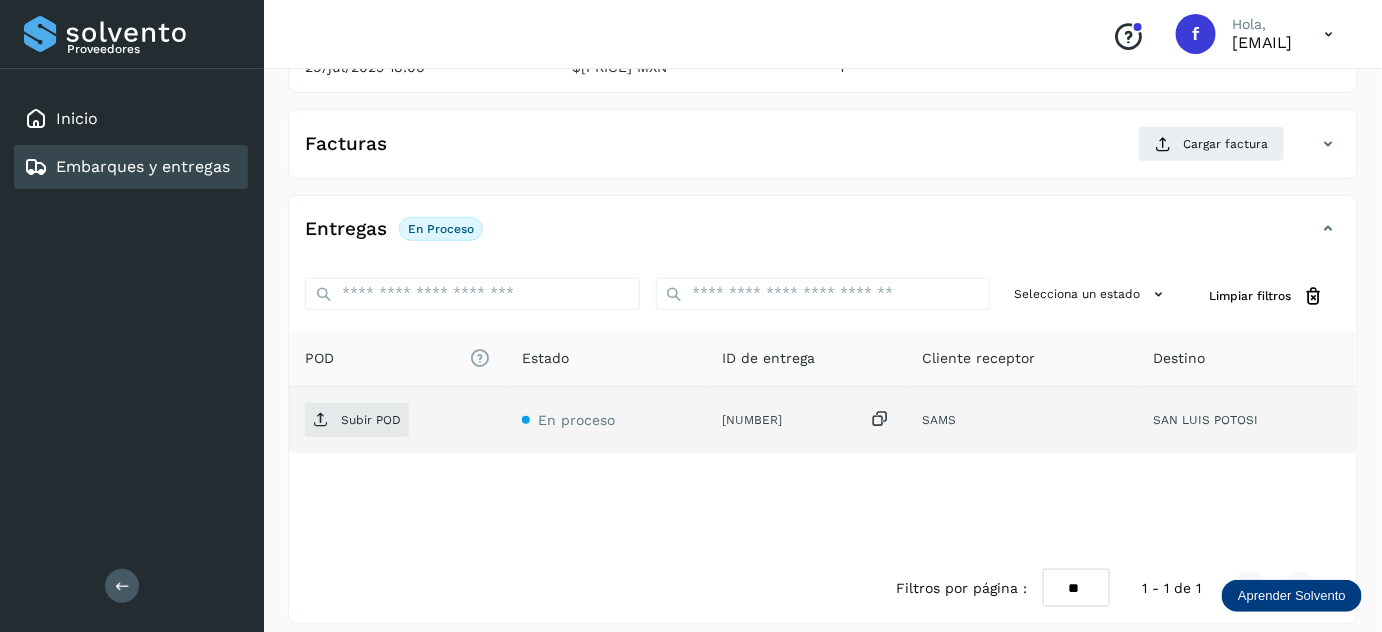 click at bounding box center (880, 419) 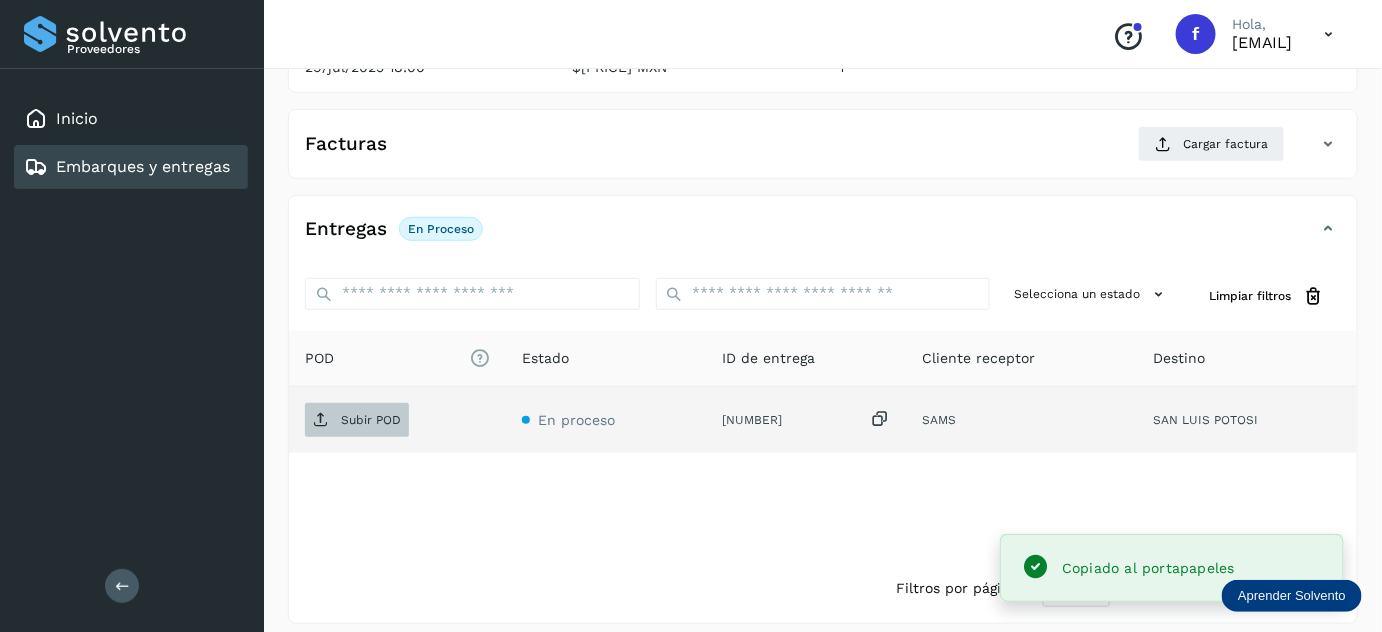 click on "Subir POD" at bounding box center [357, 420] 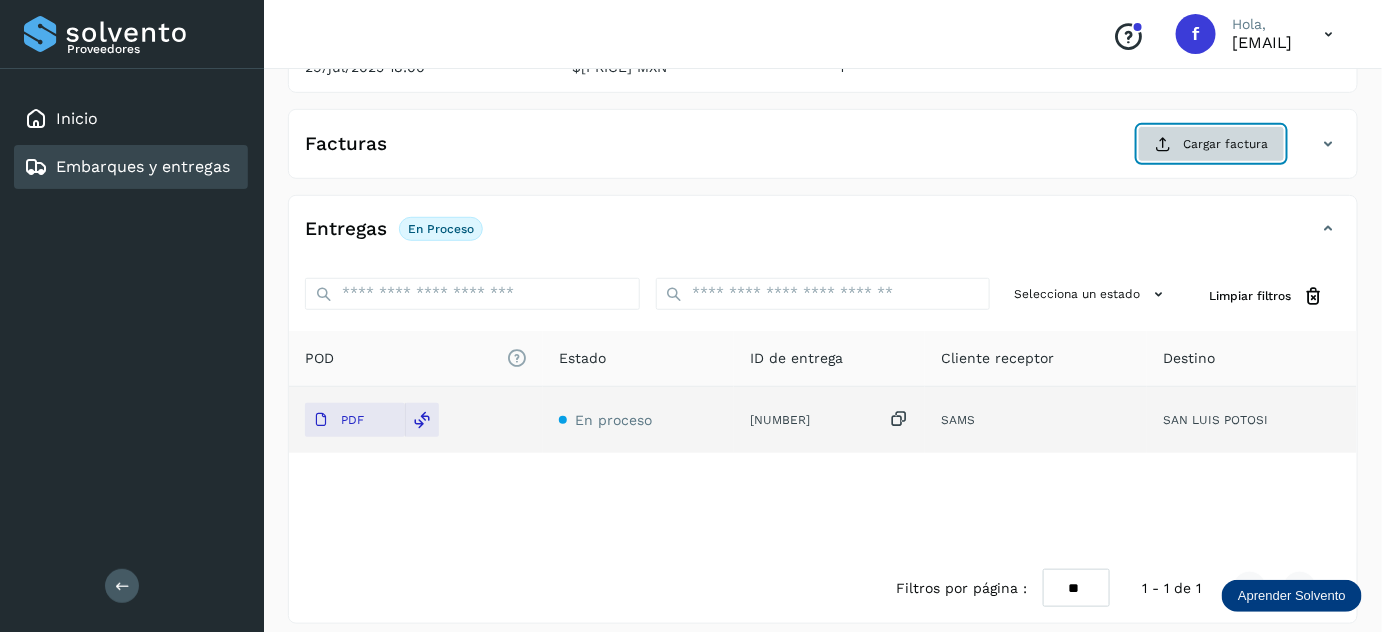click on "Cargar factura" 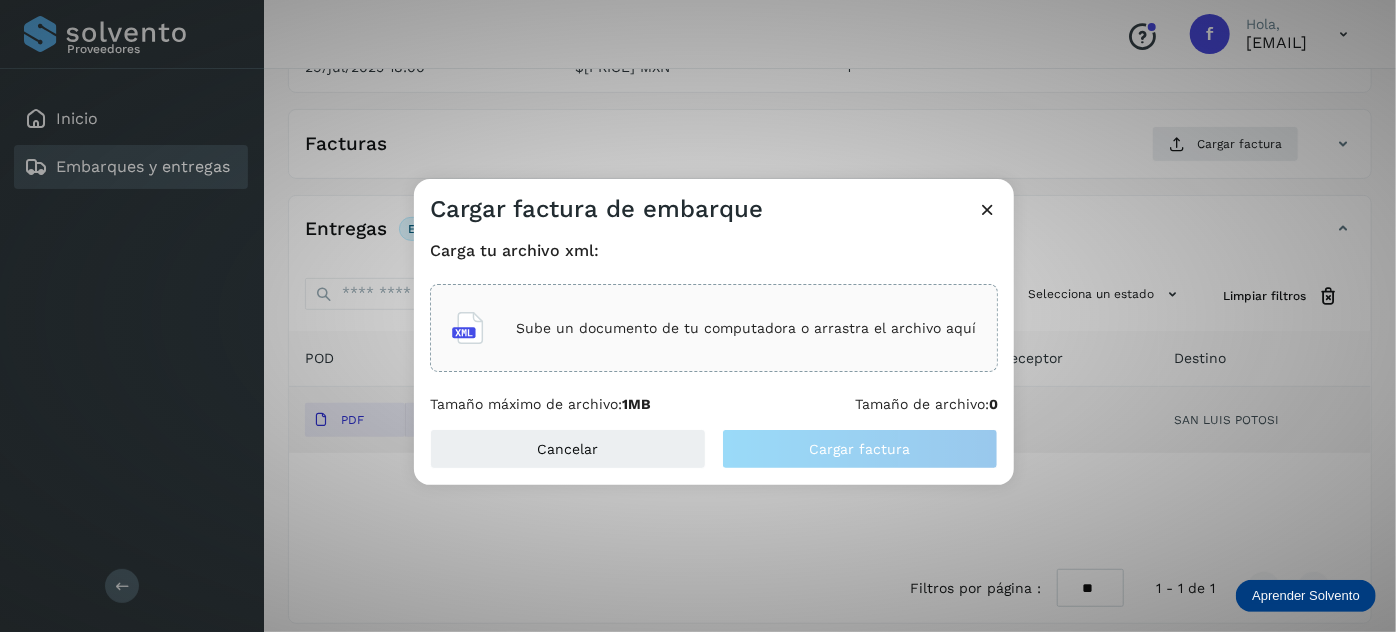 click on "Sube un documento de tu computadora o arrastra el archivo aquí" at bounding box center [746, 328] 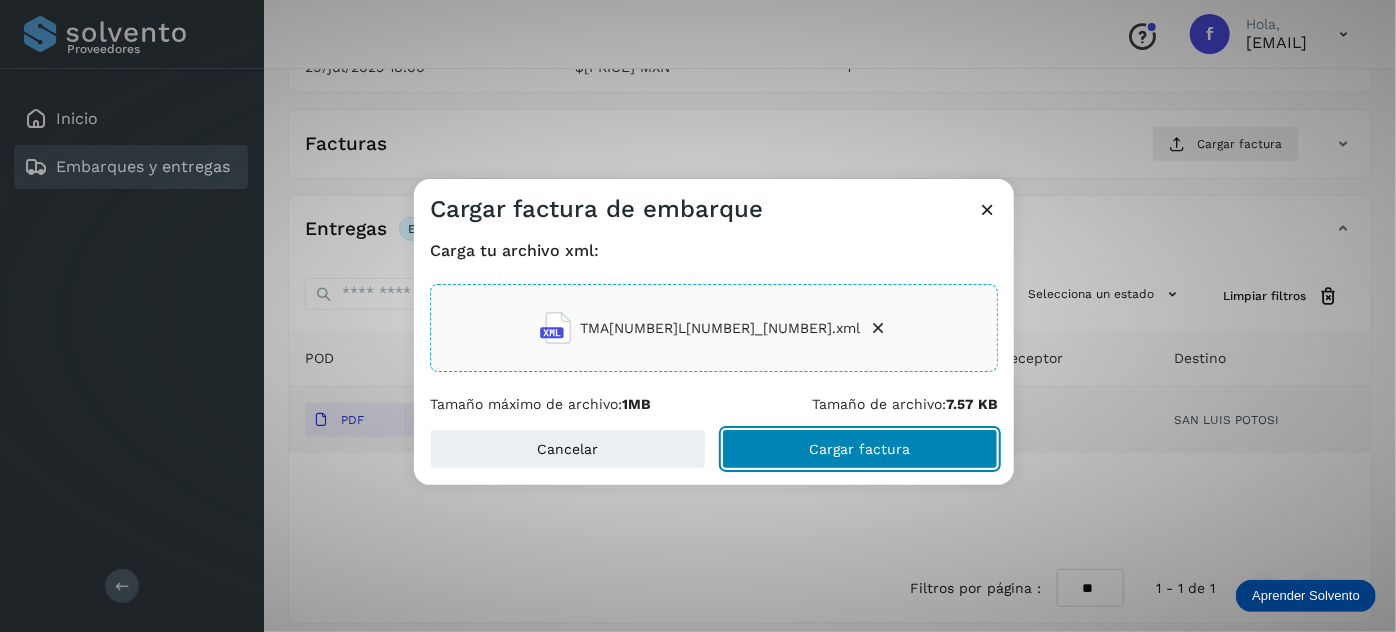 click on "Cargar factura" 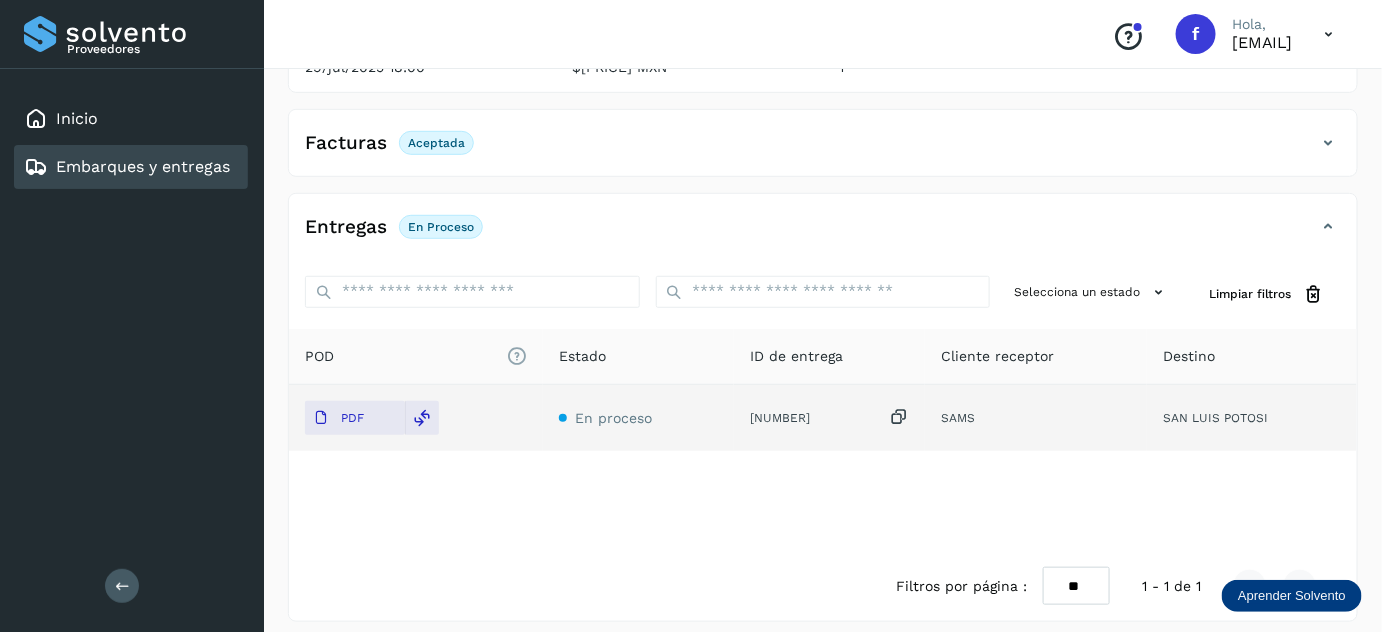 scroll, scrollTop: 0, scrollLeft: 0, axis: both 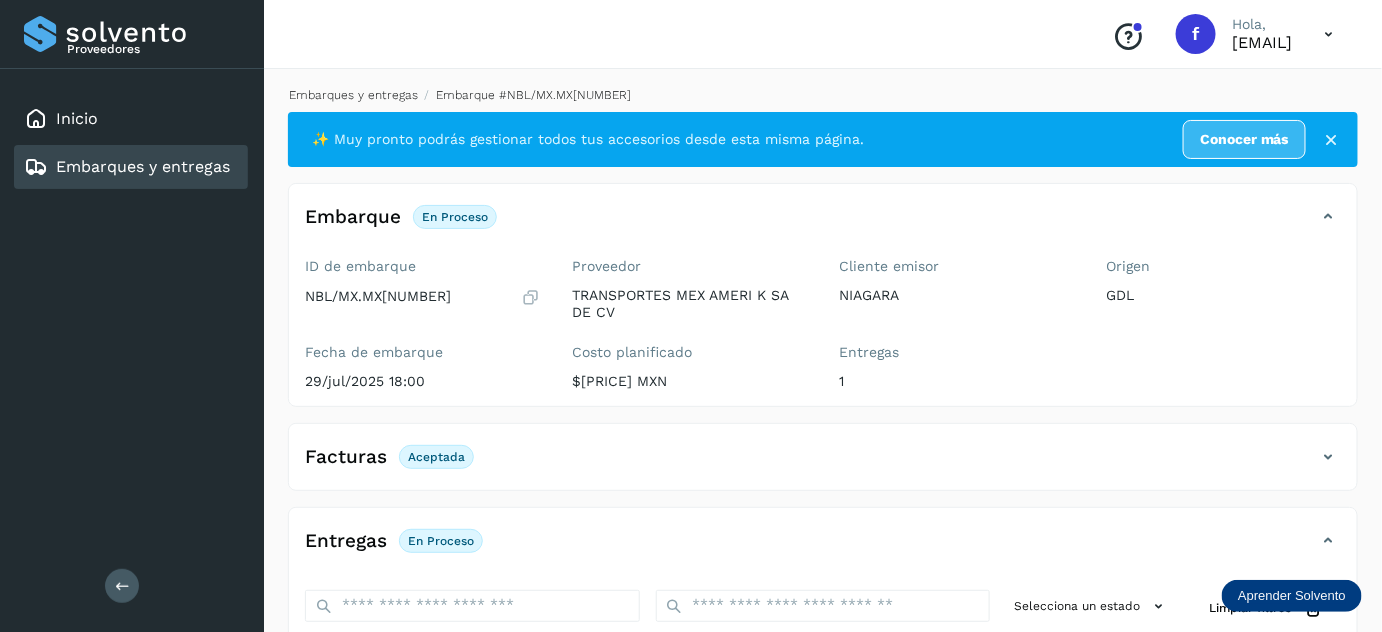 click on "Embarques y entregas" at bounding box center (353, 95) 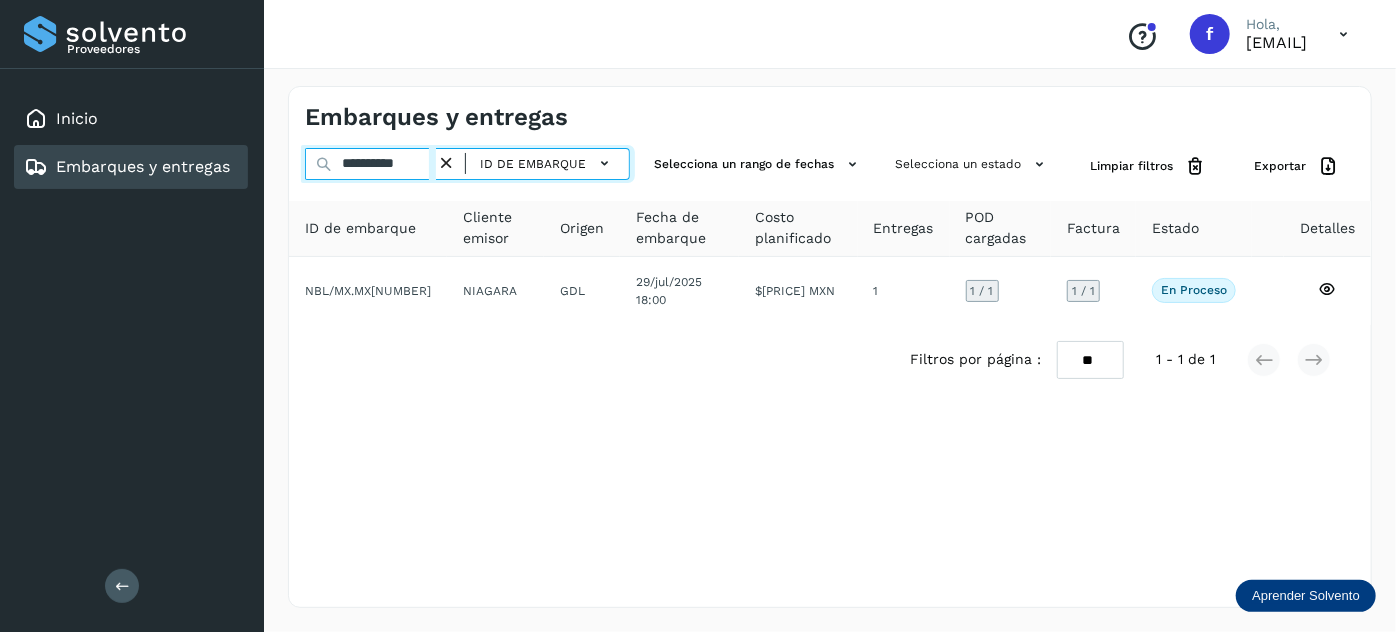 click on "**********" at bounding box center (370, 164) 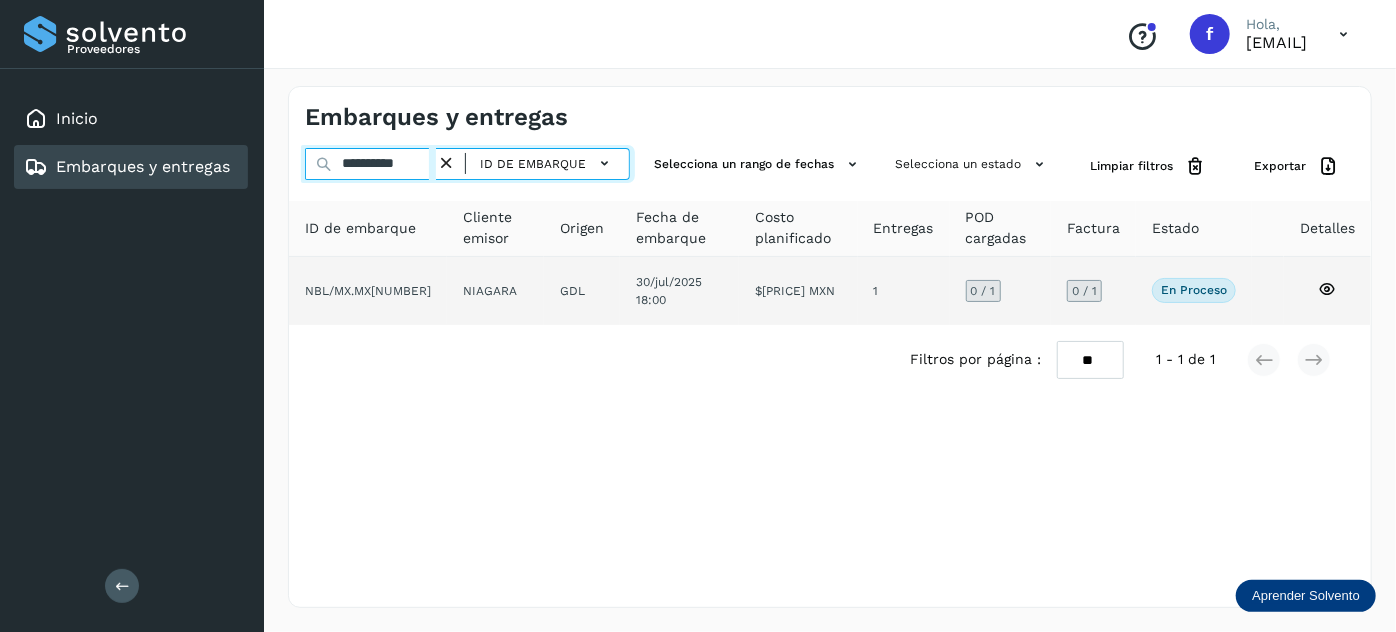 type on "**********" 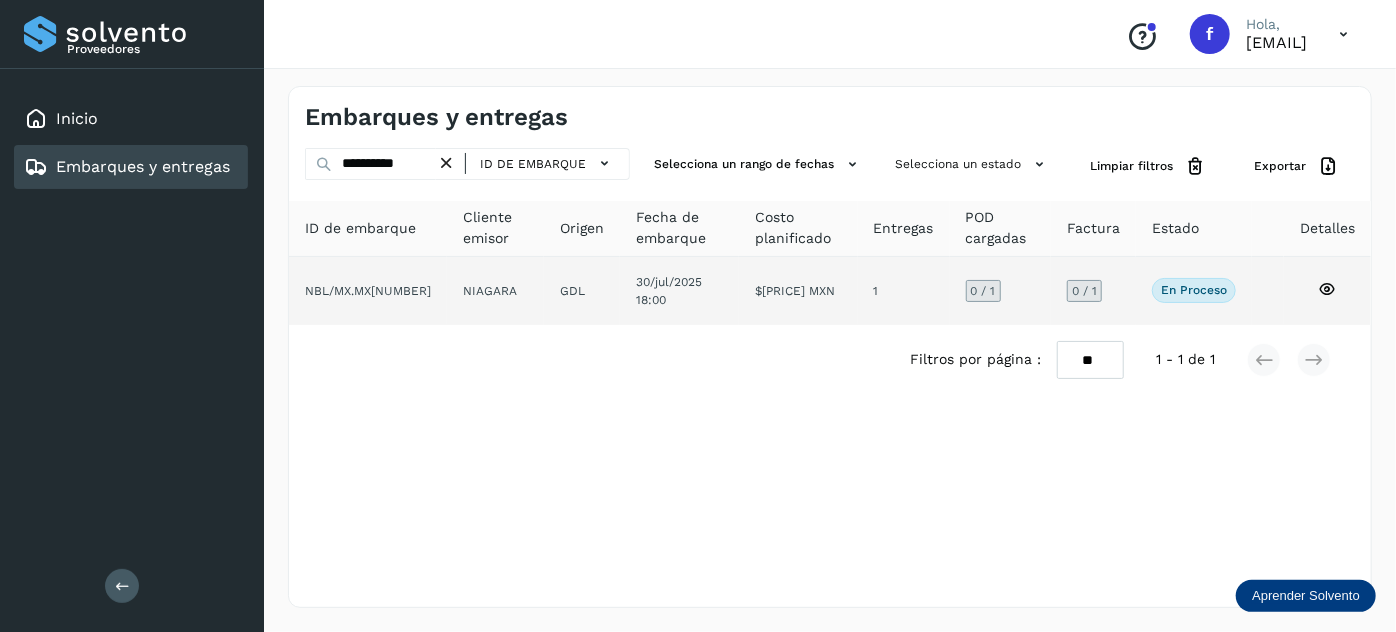 click on "GDL" 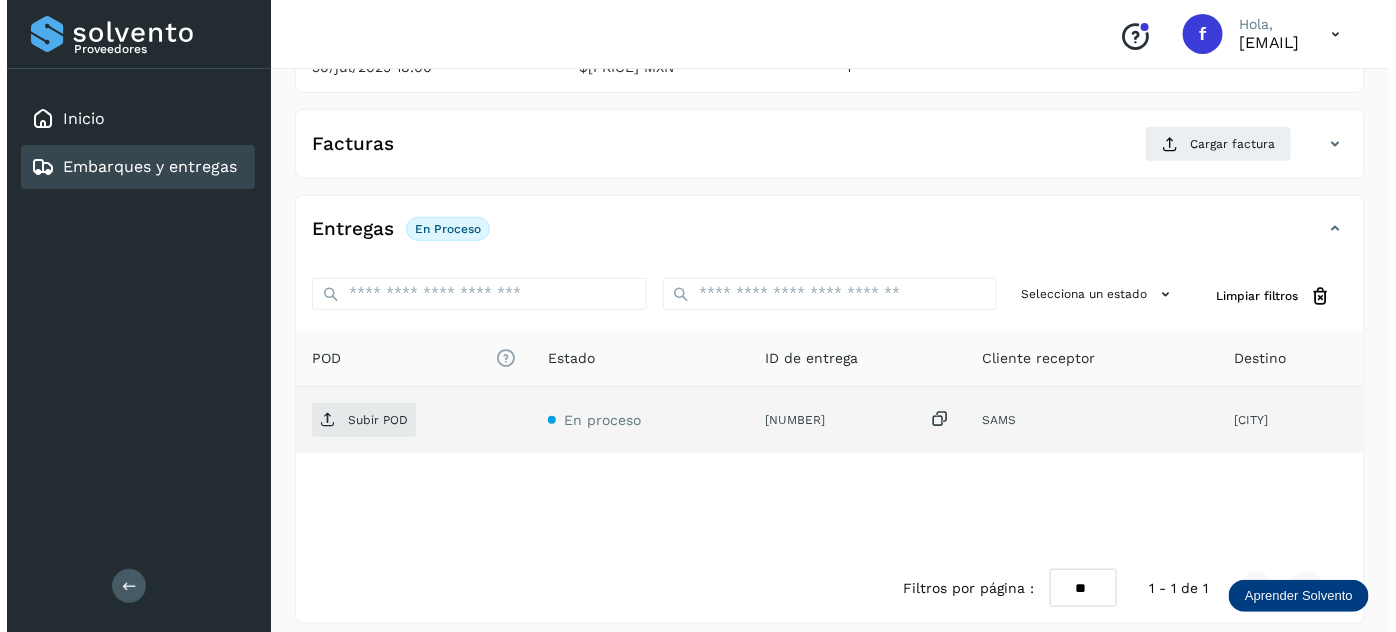scroll, scrollTop: 327, scrollLeft: 0, axis: vertical 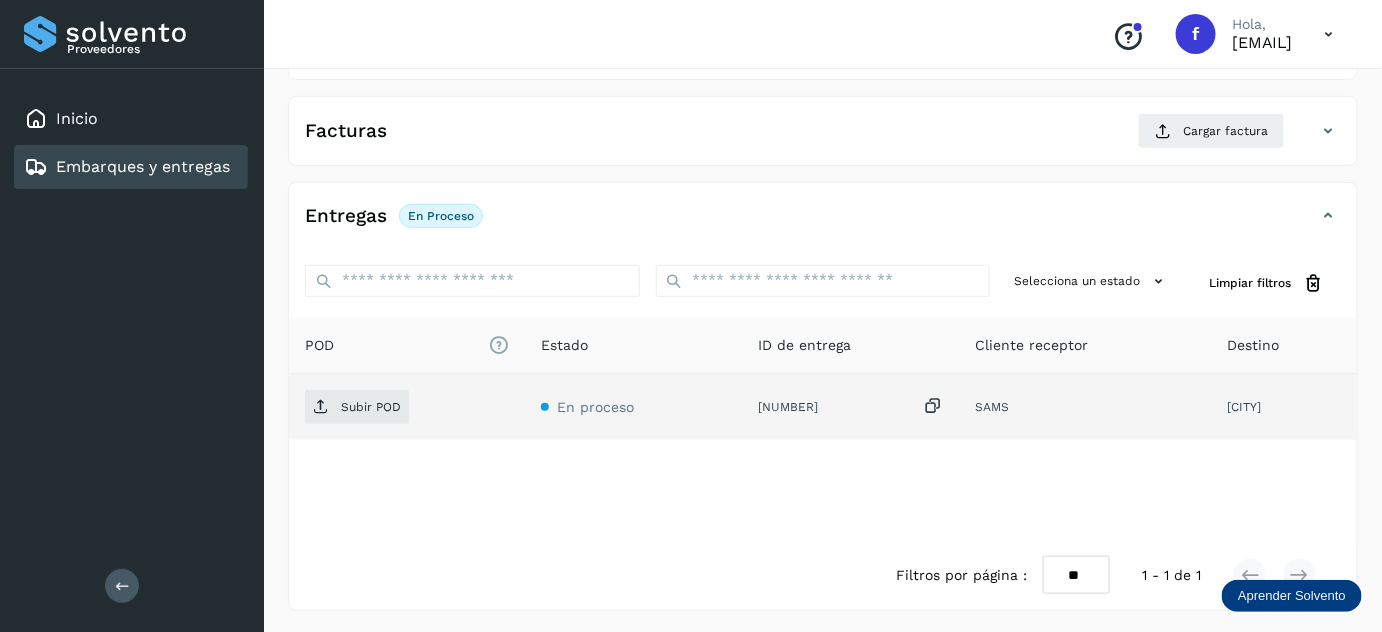 click at bounding box center (933, 406) 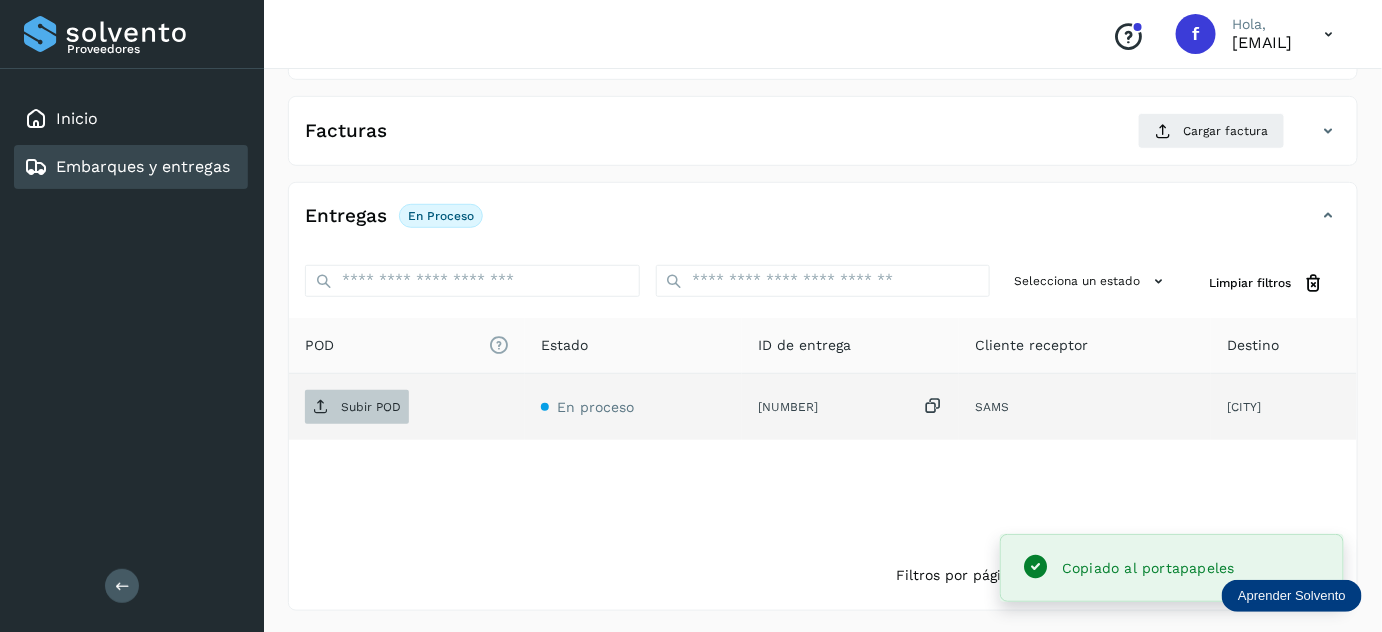 click on "Subir POD" at bounding box center (371, 407) 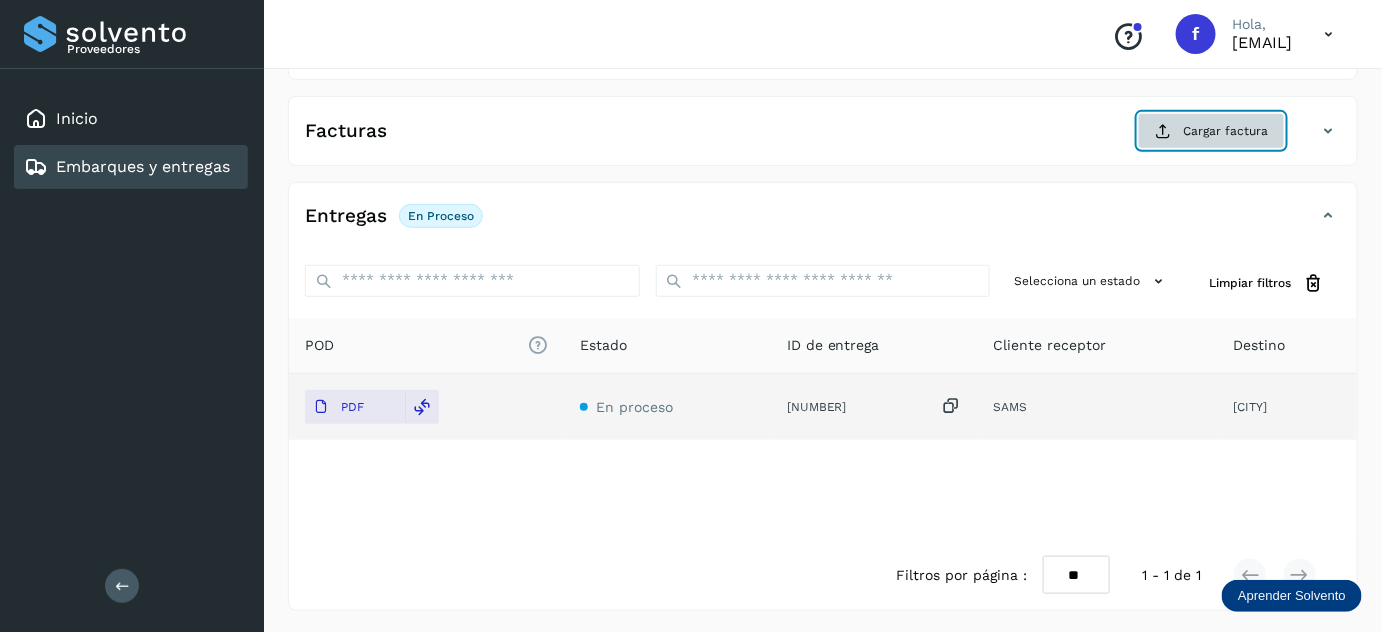 click on "Cargar factura" 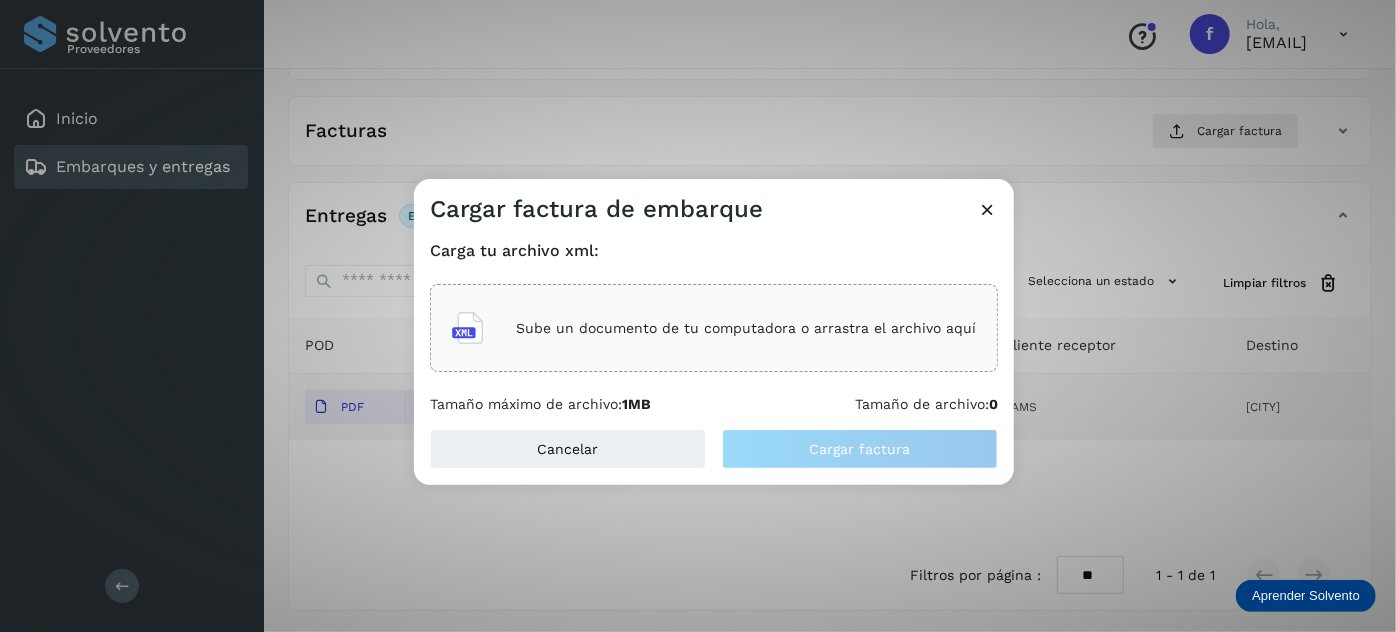 click on "Sube un documento de tu computadora o arrastra el archivo aquí" 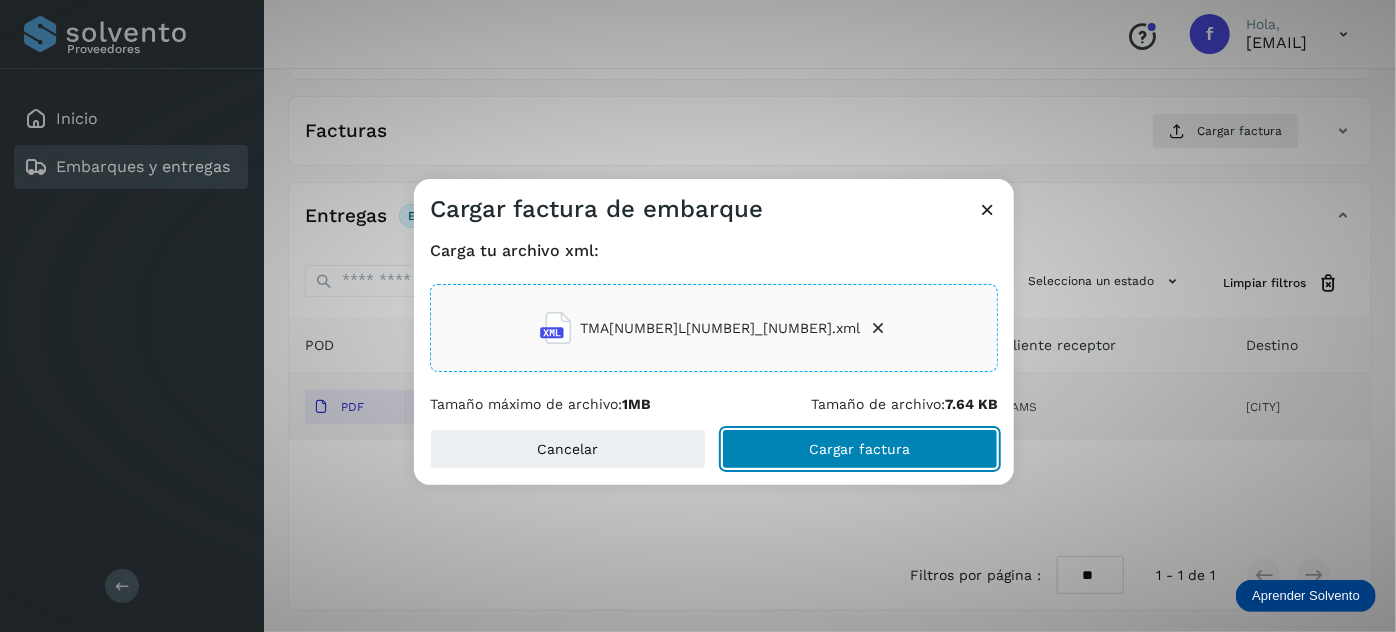drag, startPoint x: 794, startPoint y: 445, endPoint x: 797, endPoint y: 412, distance: 33.13608 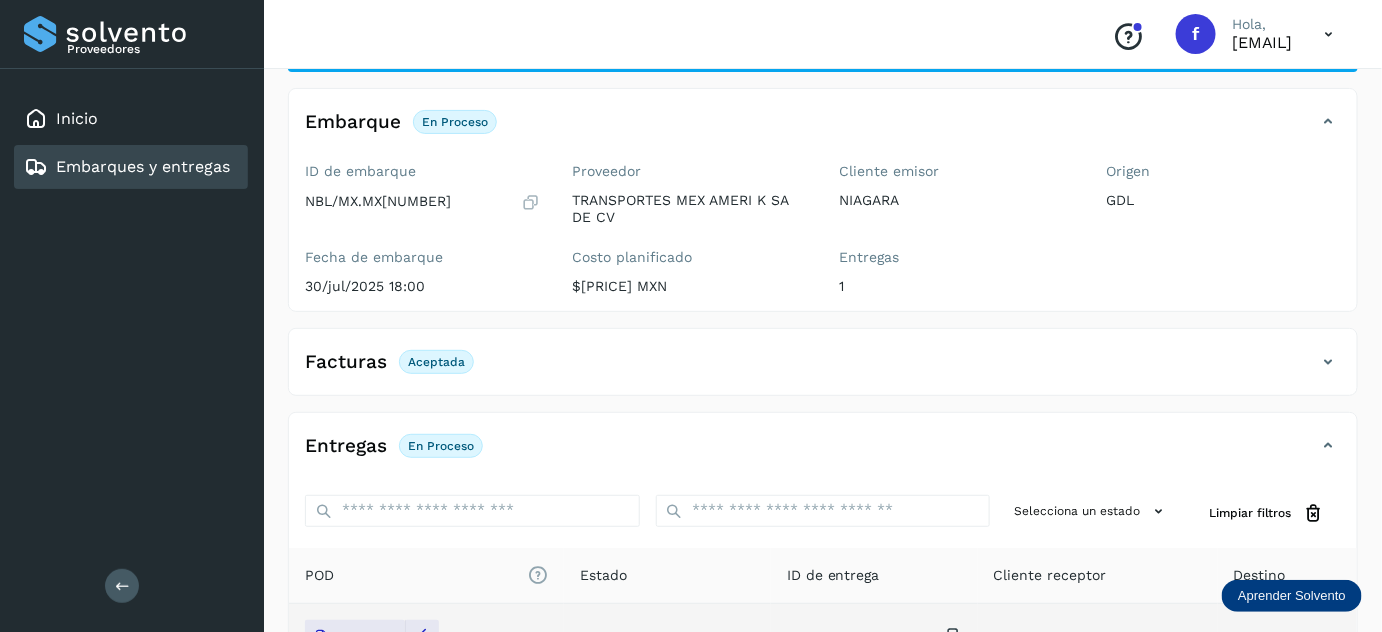 scroll, scrollTop: 0, scrollLeft: 0, axis: both 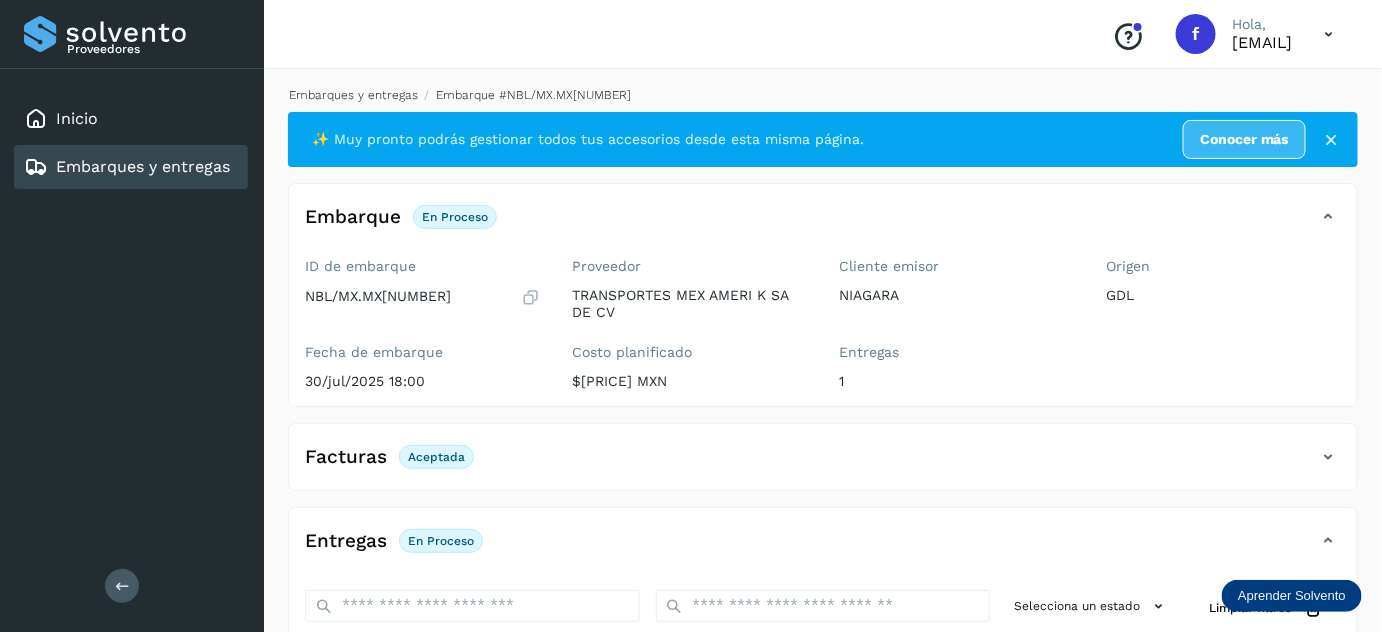 click on "Embarques y entregas" at bounding box center (353, 95) 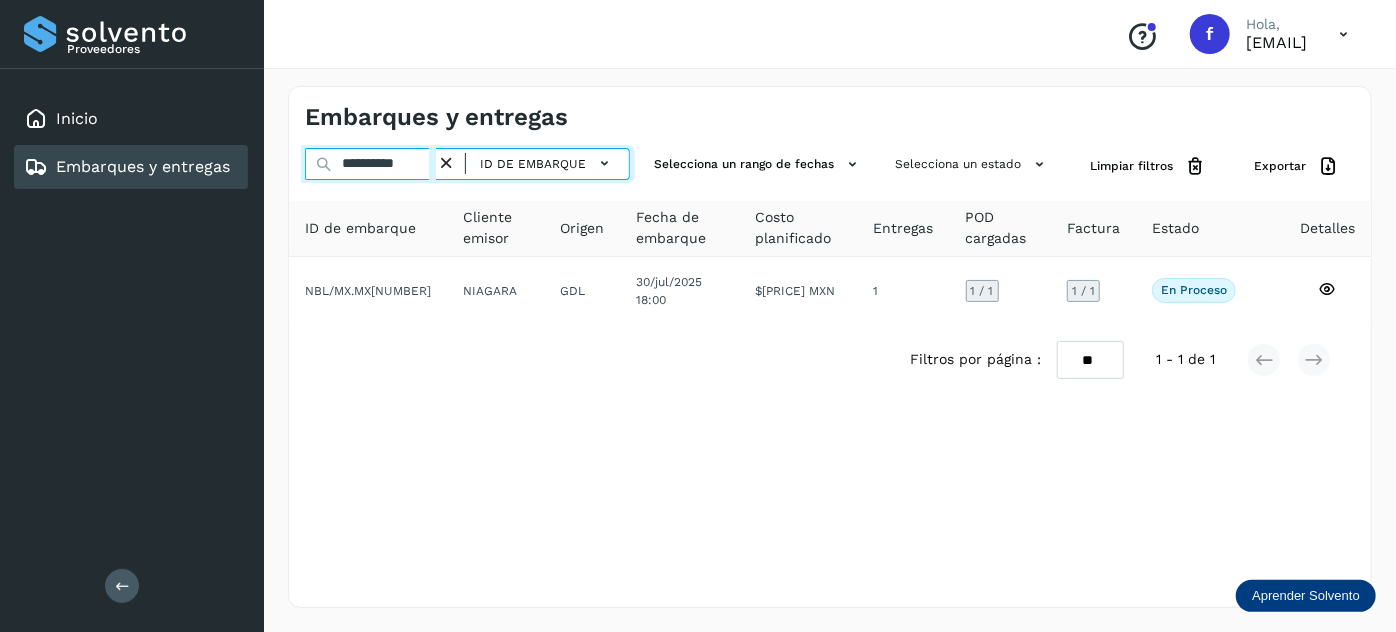 click on "**********" at bounding box center (370, 164) 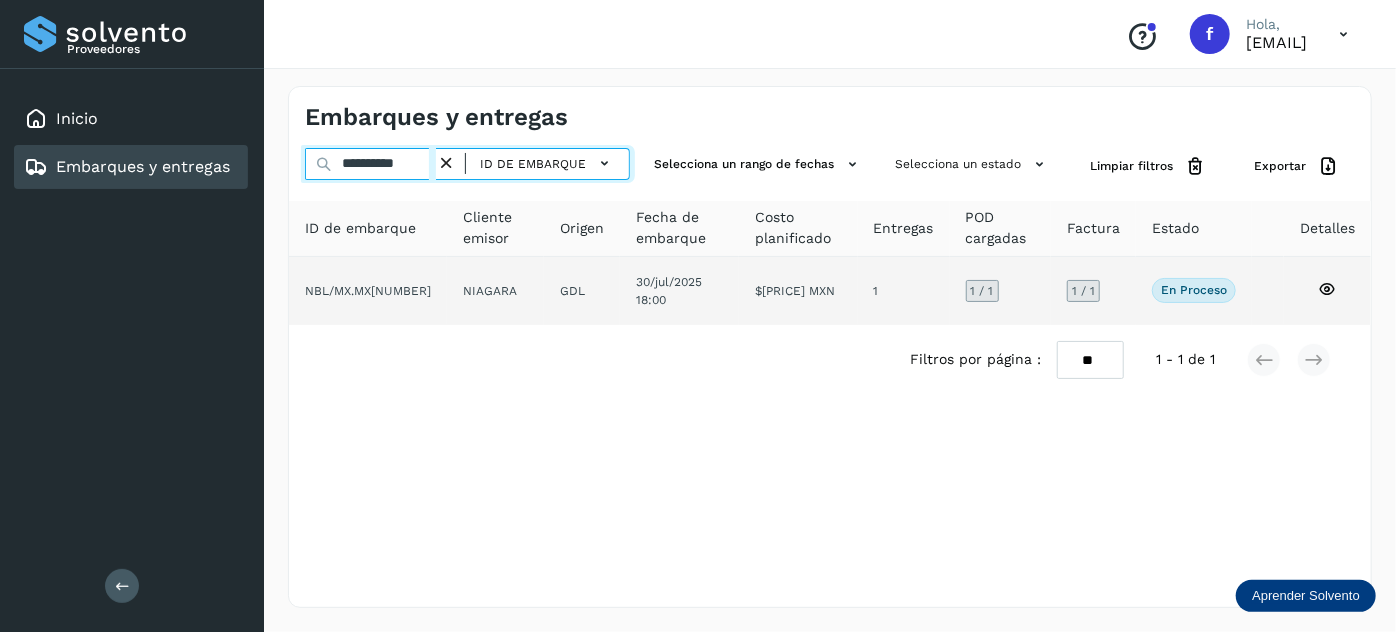 paste 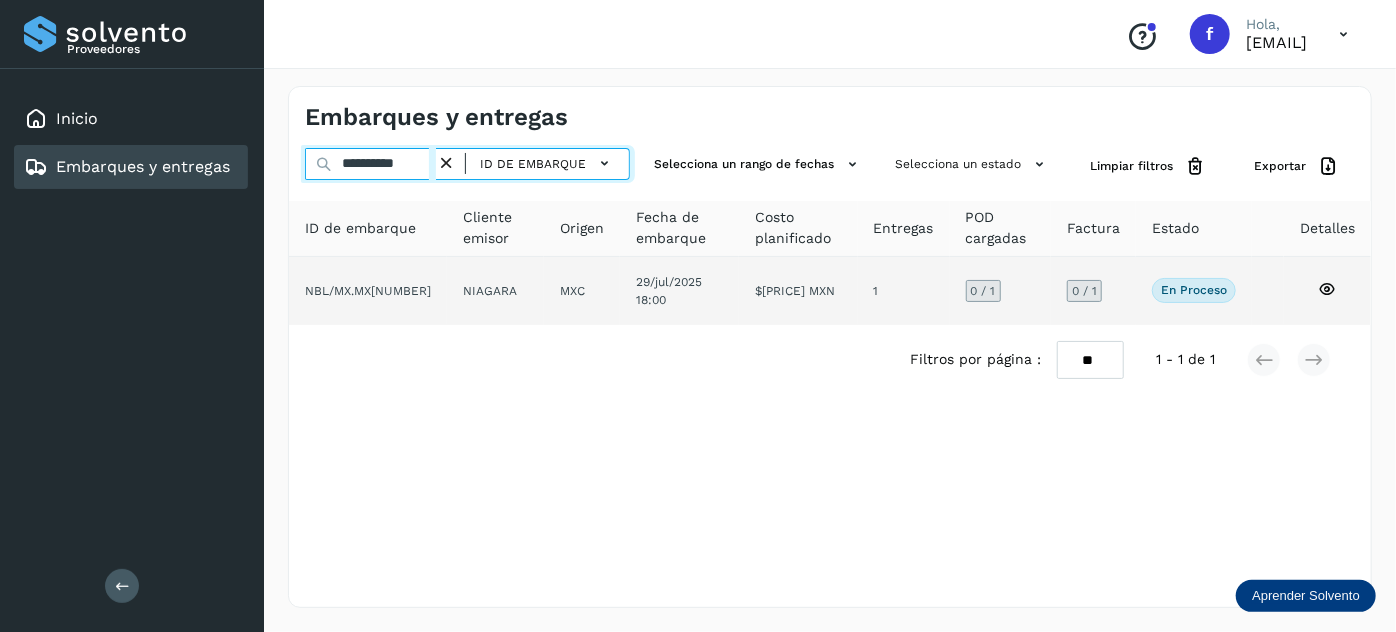 type on "**********" 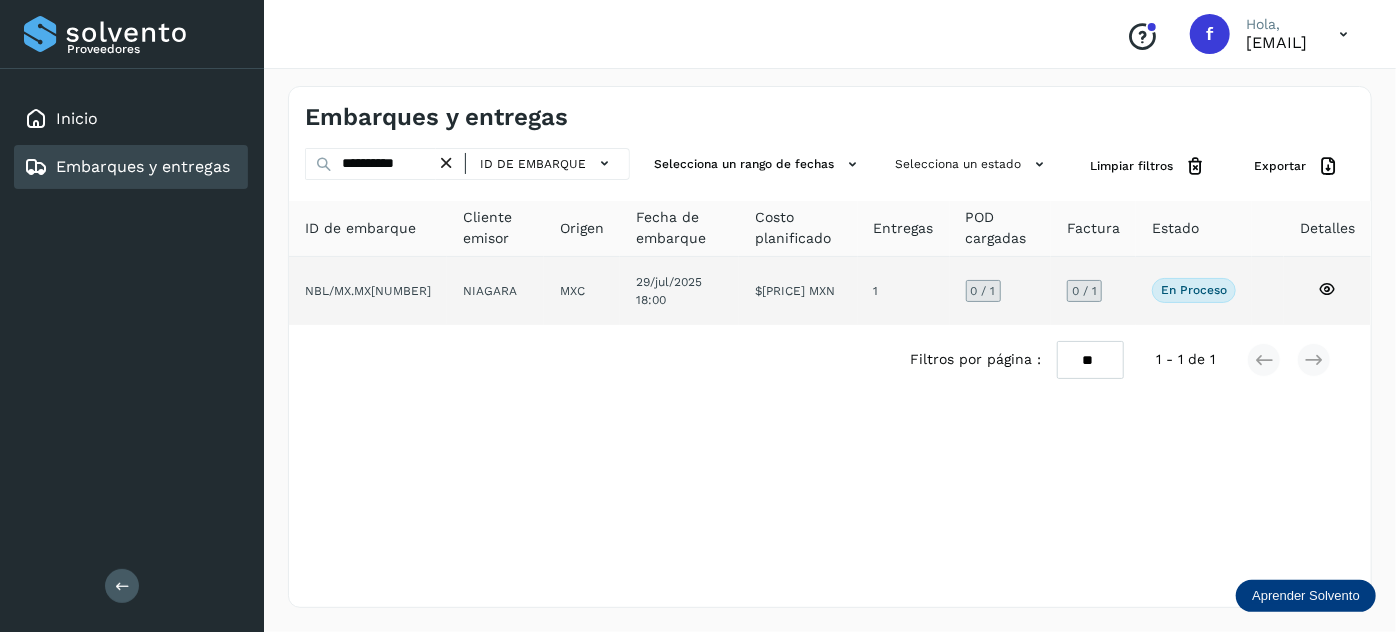 click on "1" 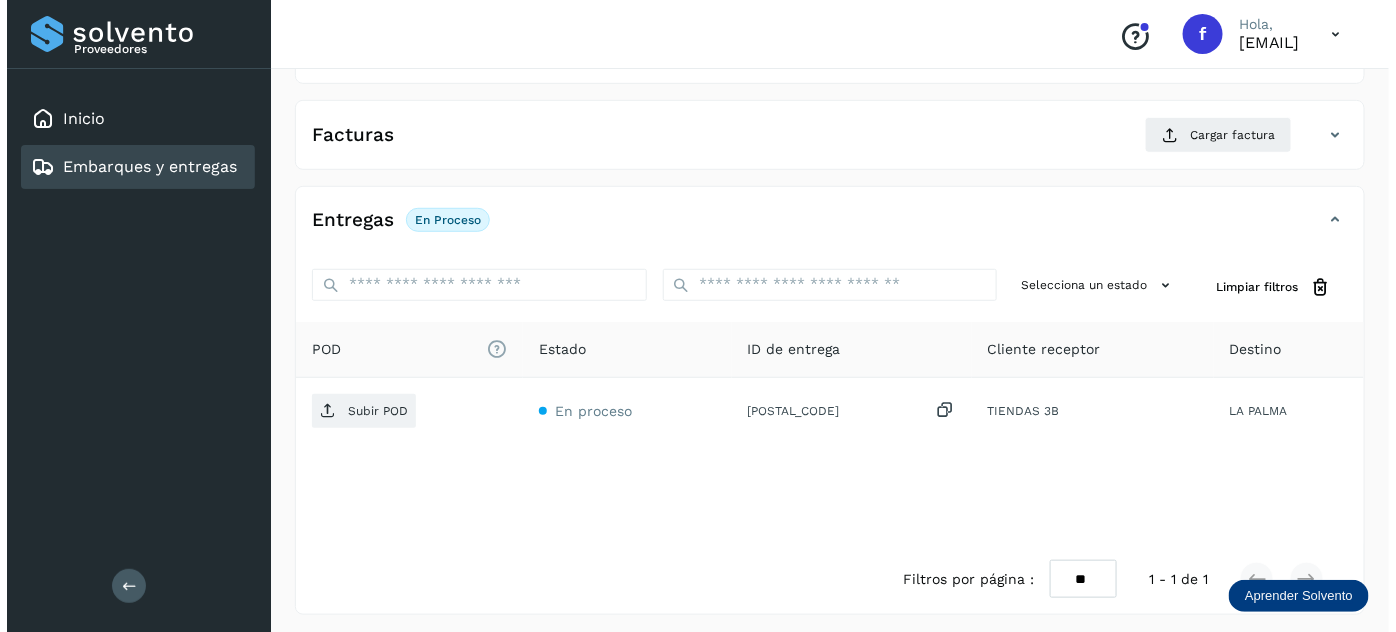 scroll, scrollTop: 327, scrollLeft: 0, axis: vertical 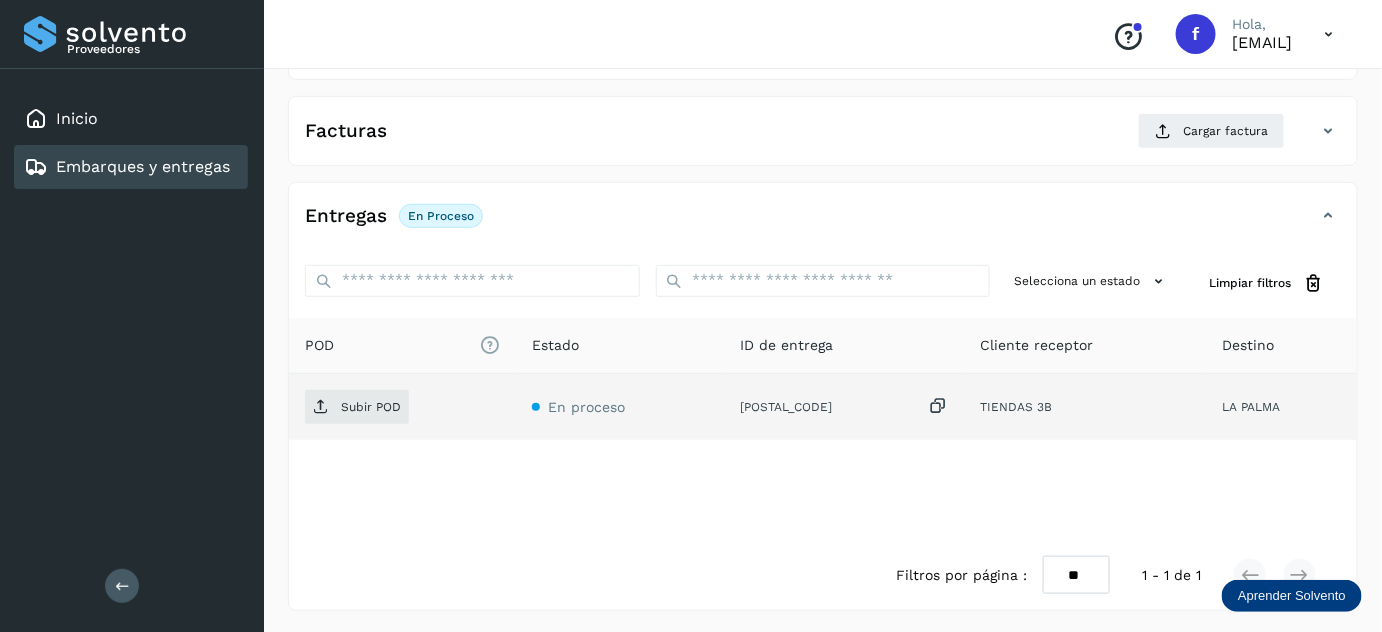 click at bounding box center (939, 406) 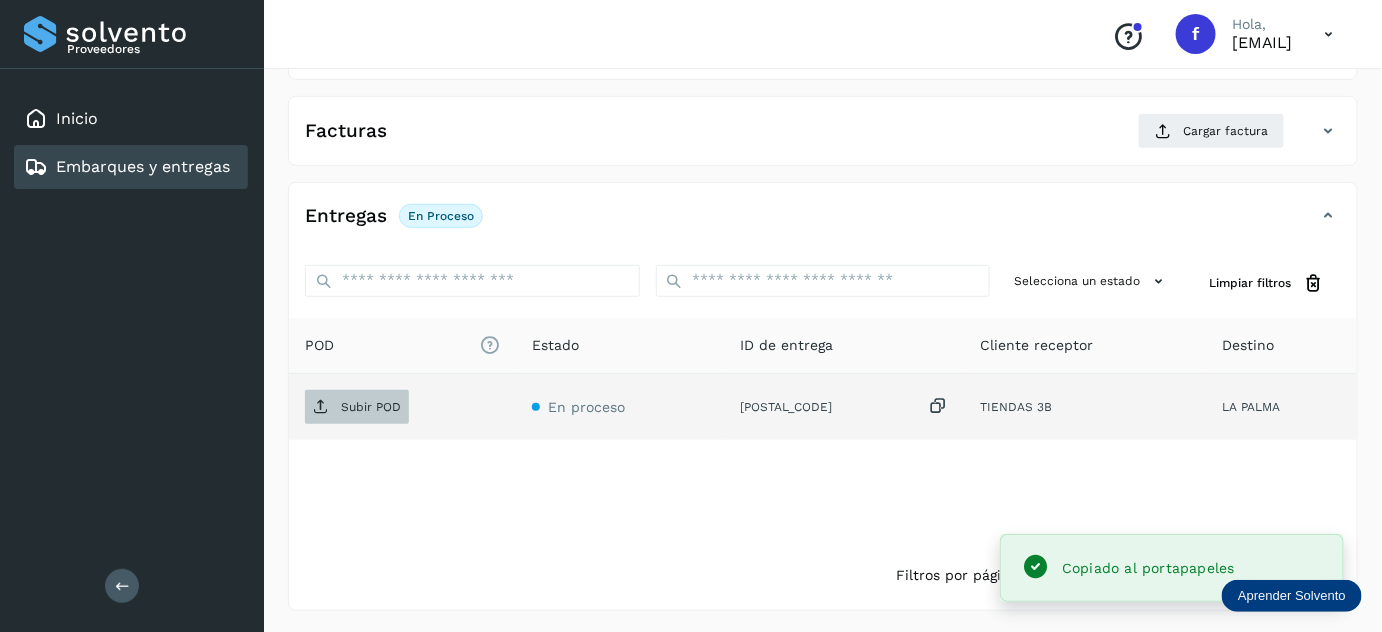 click on "Subir POD" at bounding box center (371, 407) 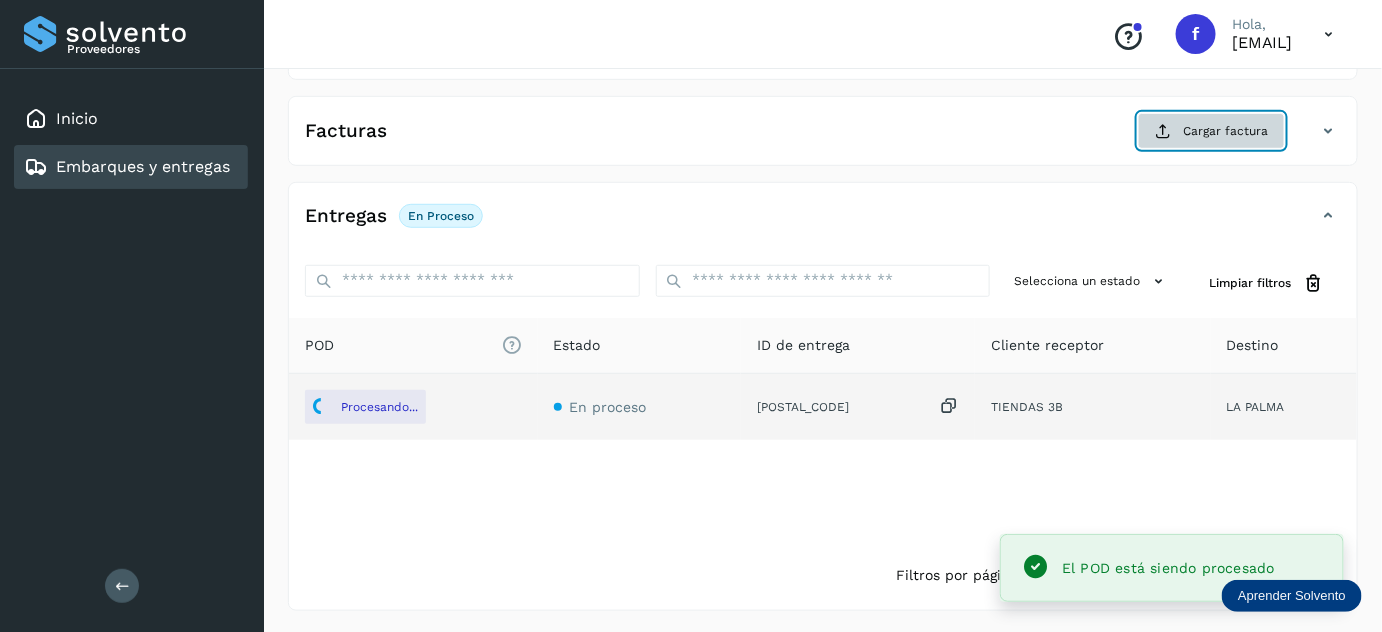 click on "Cargar factura" at bounding box center [1211, 131] 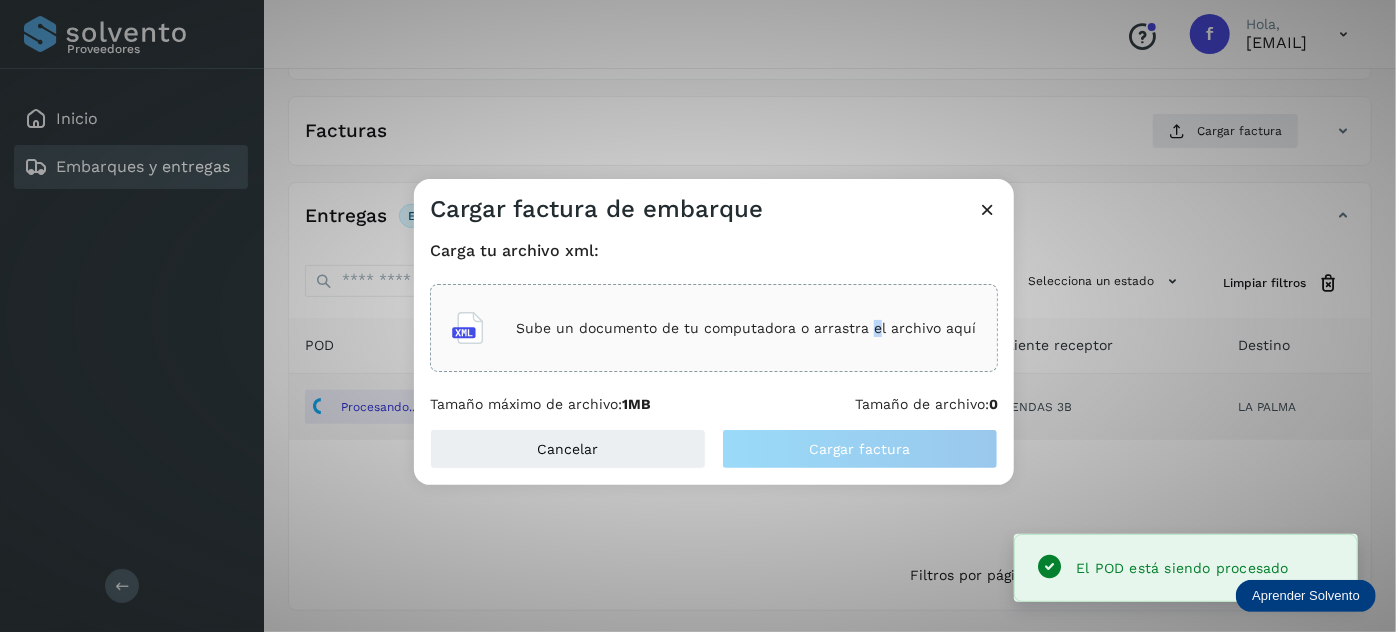 click on "Sube un documento de tu computadora o arrastra el archivo aquí" 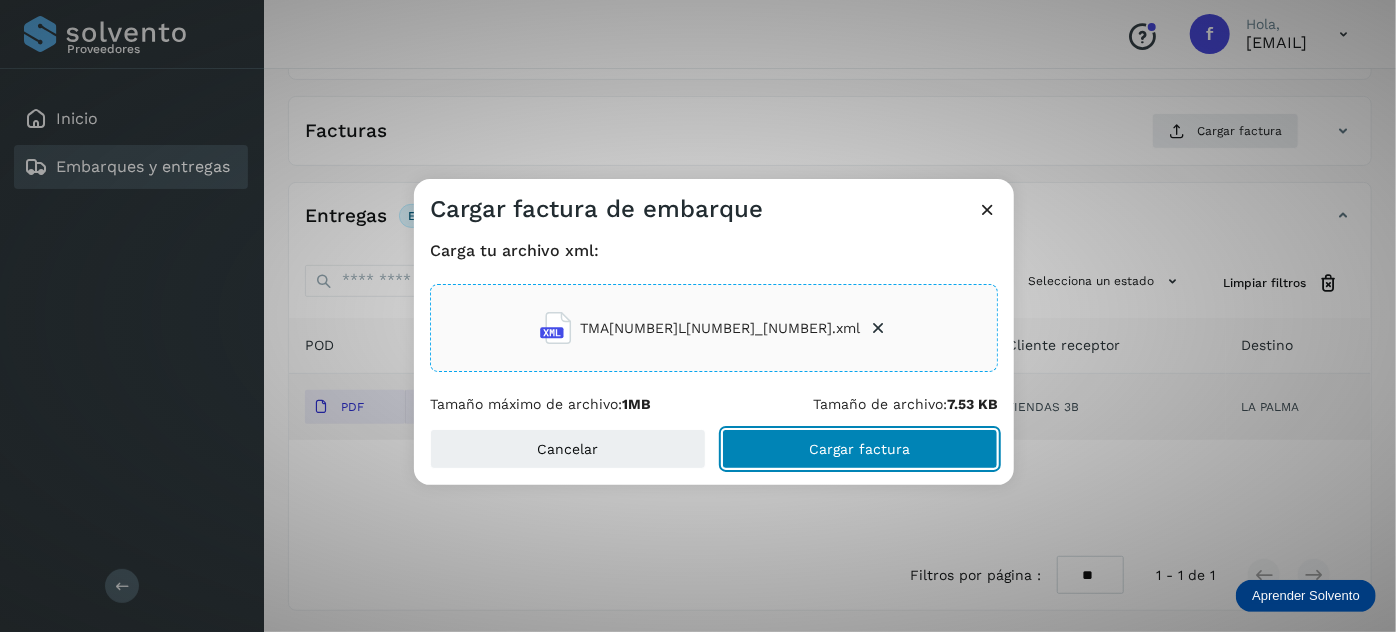 click on "Cargar factura" 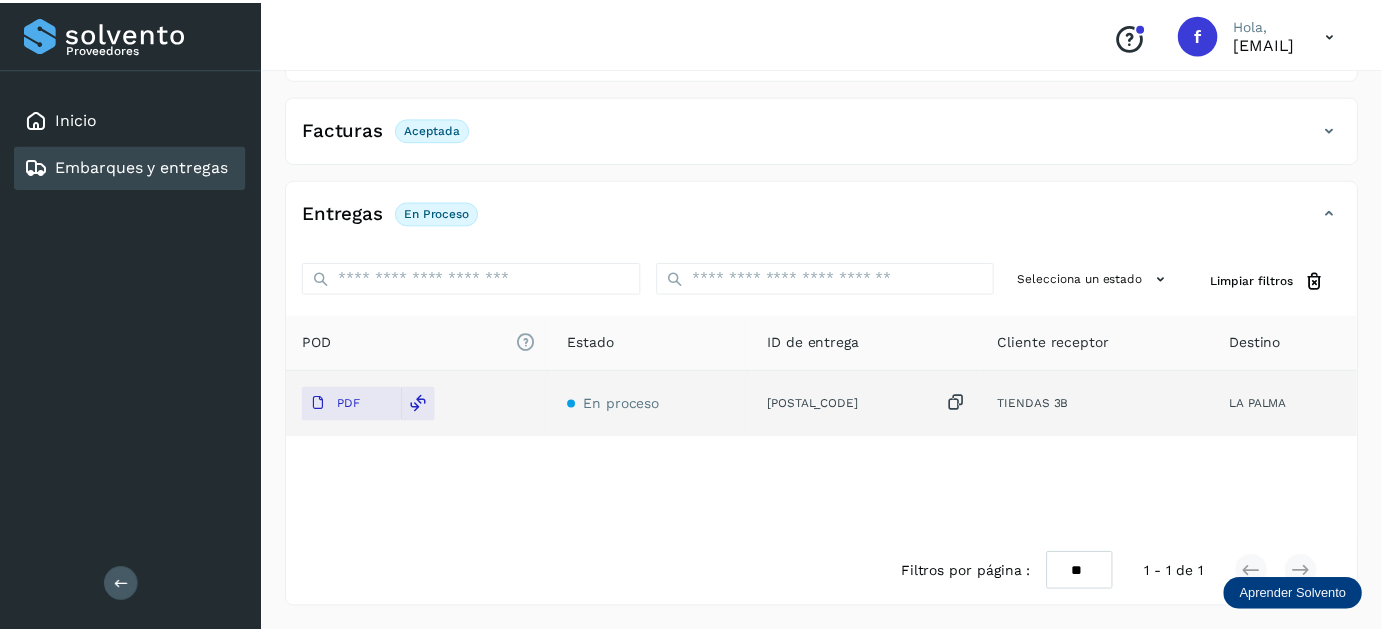 scroll, scrollTop: 325, scrollLeft: 0, axis: vertical 